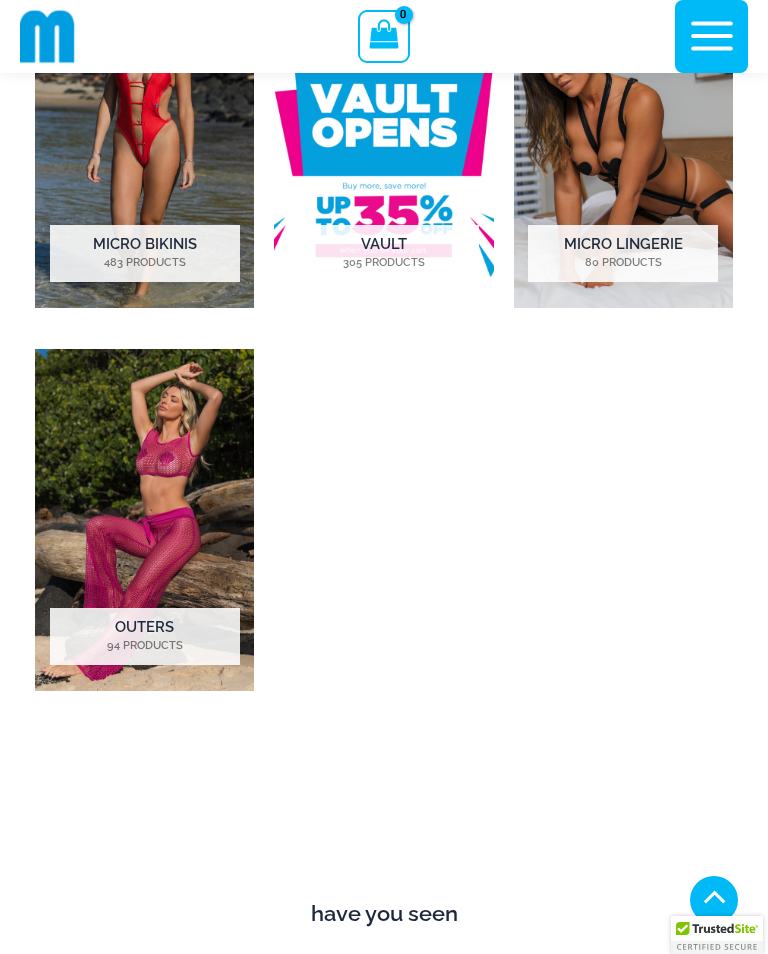 scroll, scrollTop: 1841, scrollLeft: 0, axis: vertical 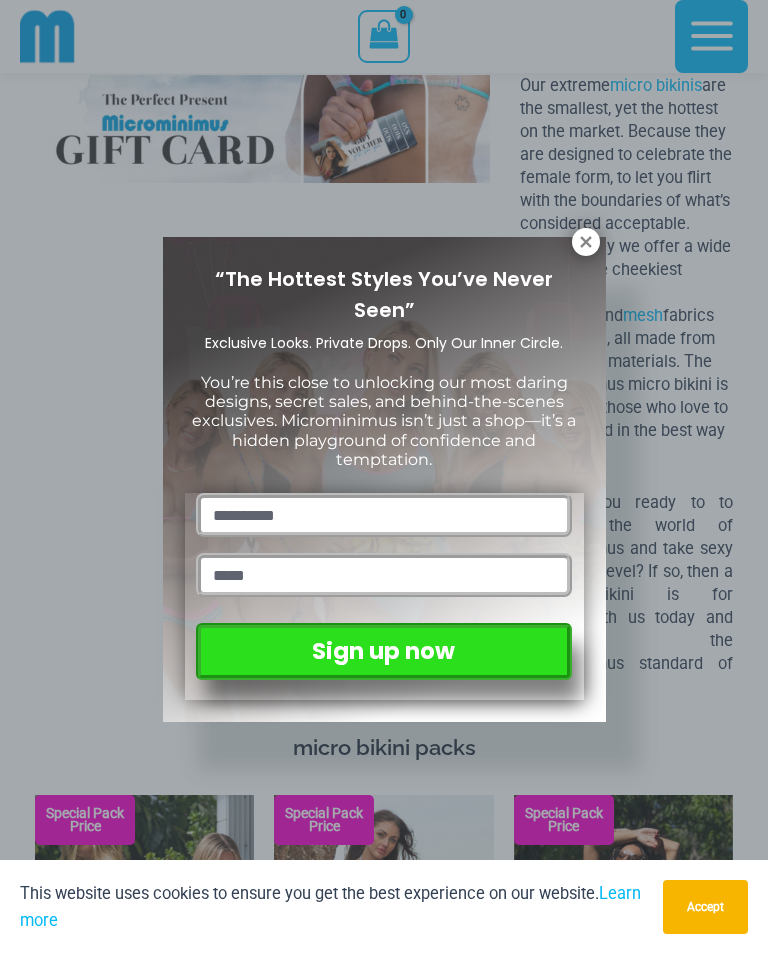 click 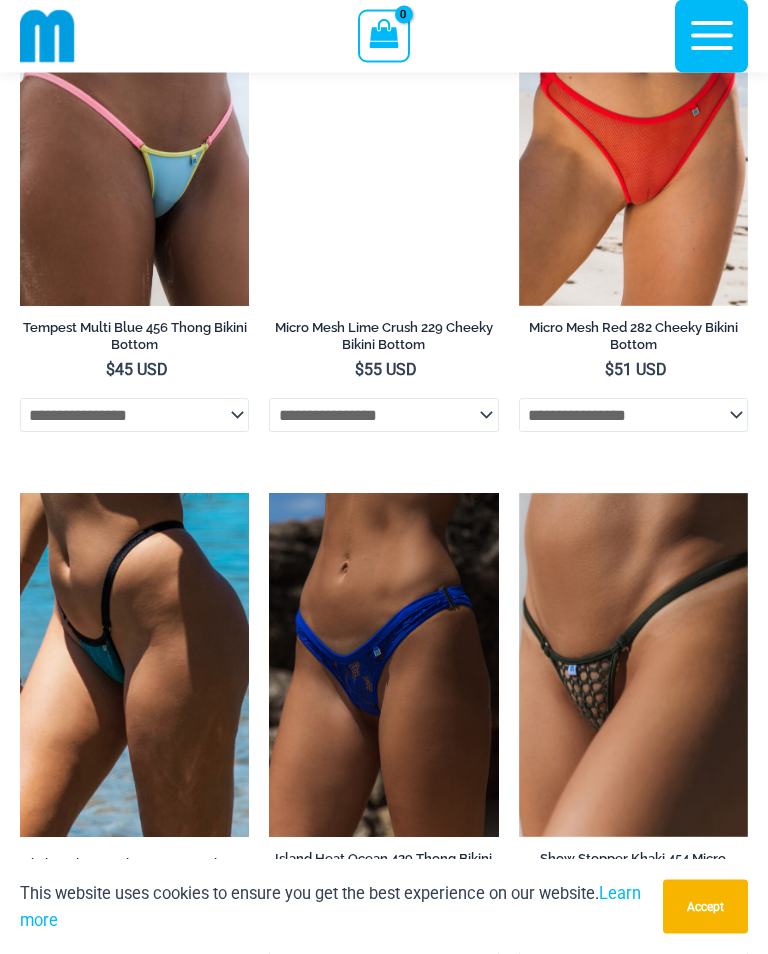 scroll, scrollTop: 6009, scrollLeft: 0, axis: vertical 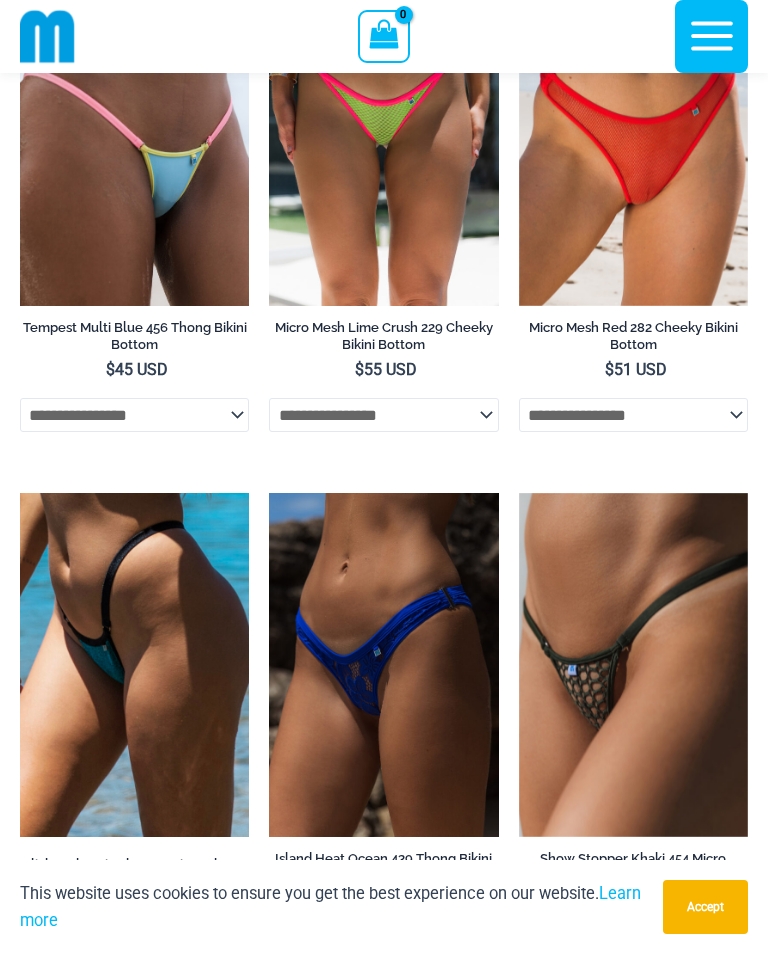 click on "Show Stopper Khaki 454 Micro Bottom" at bounding box center [633, 867] 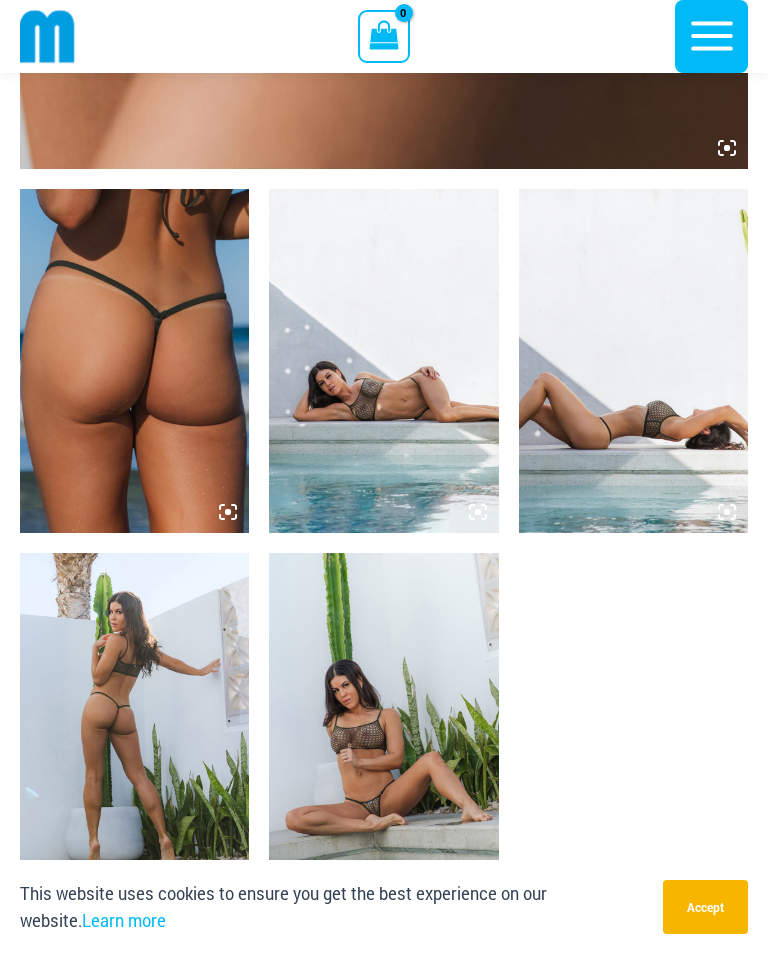 scroll, scrollTop: 1089, scrollLeft: 0, axis: vertical 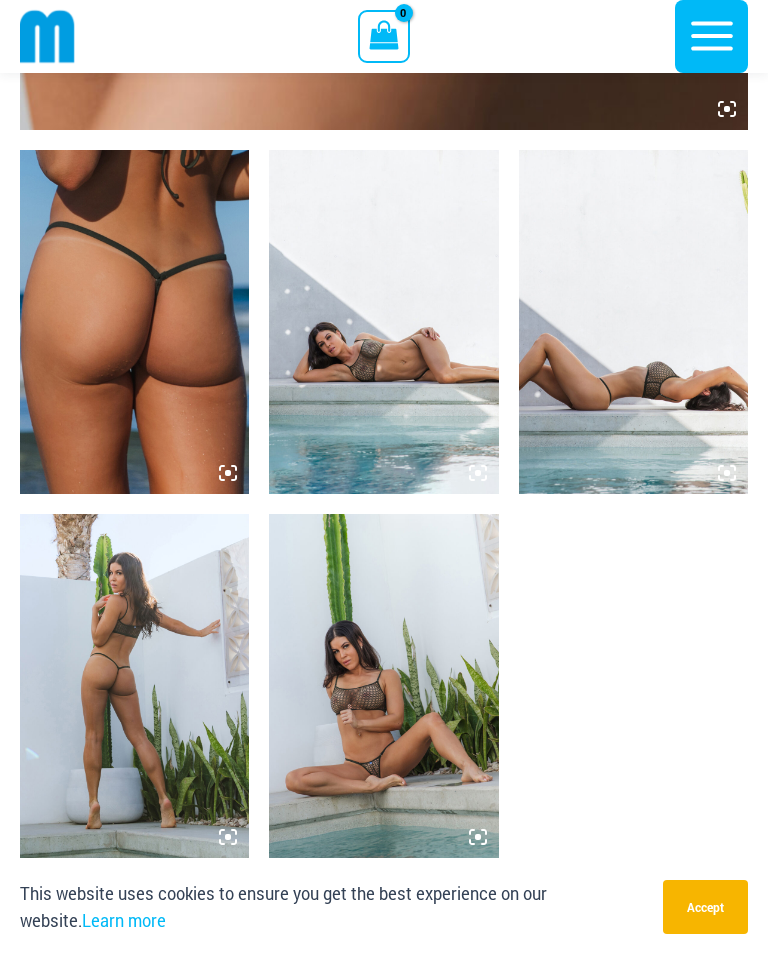 click at bounding box center (383, 686) 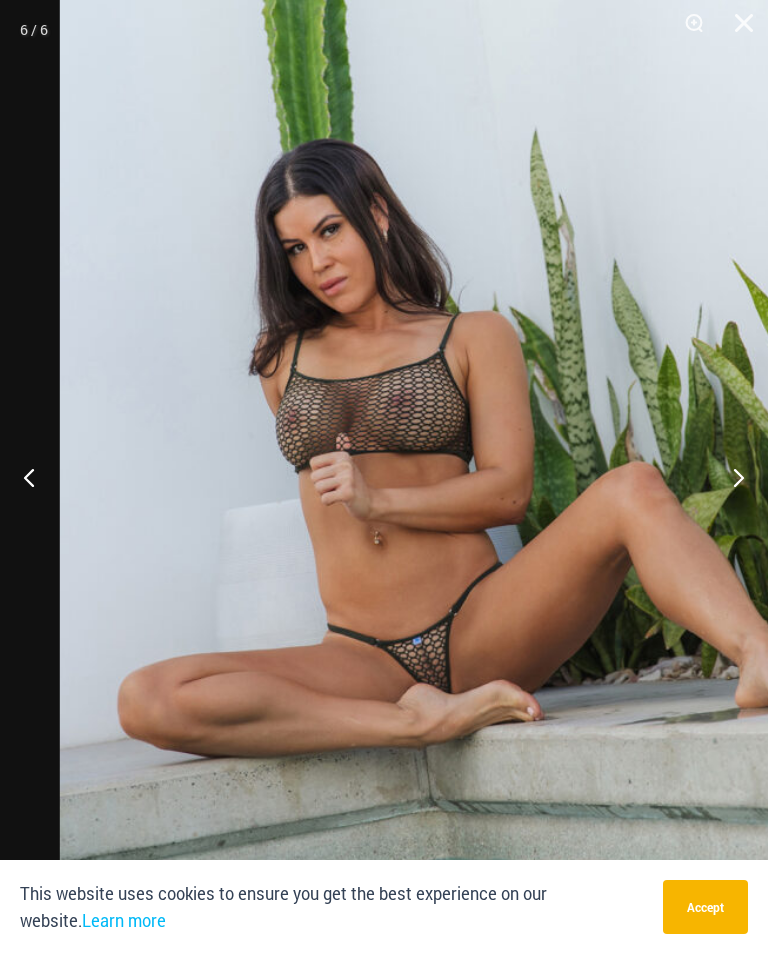click at bounding box center (730, 477) 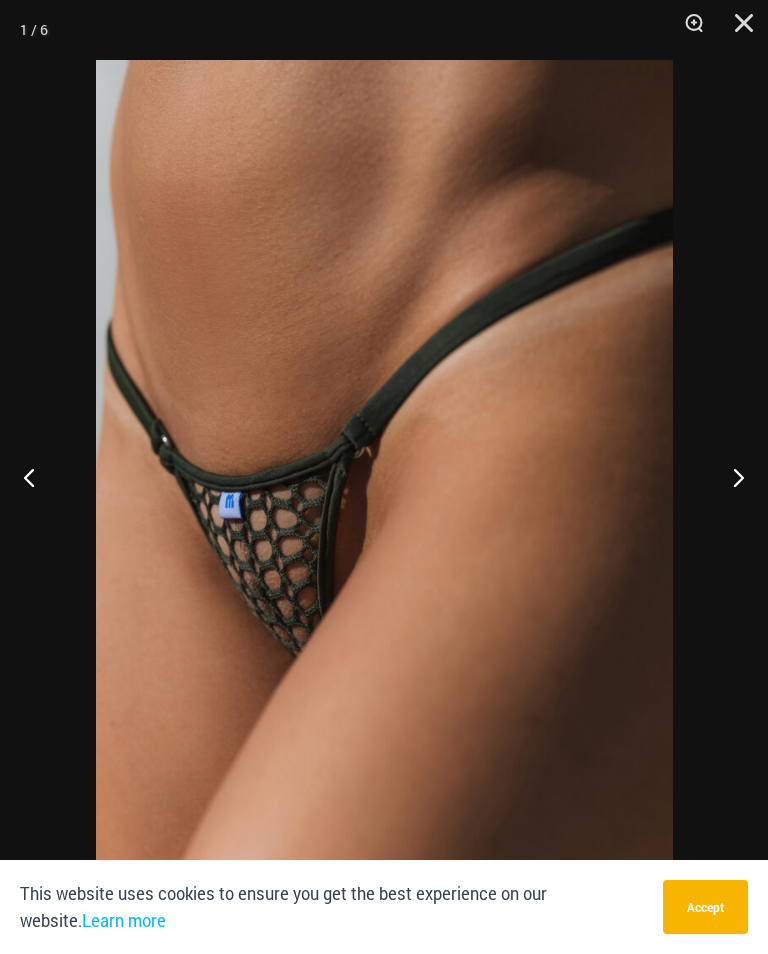 click at bounding box center (730, 477) 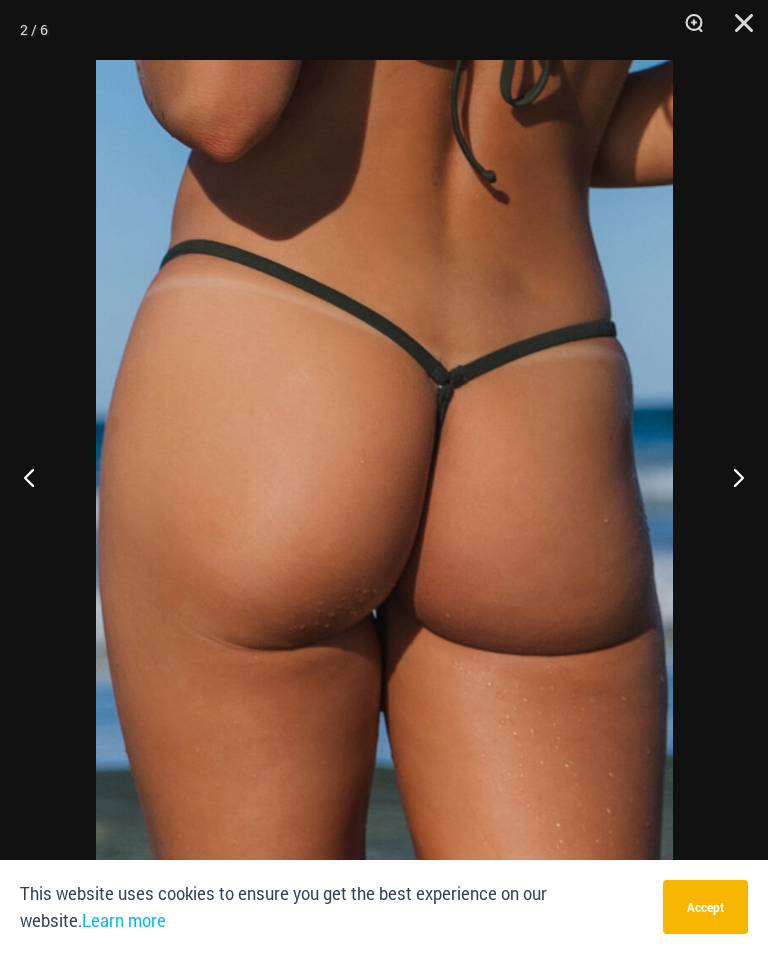 click at bounding box center [730, 477] 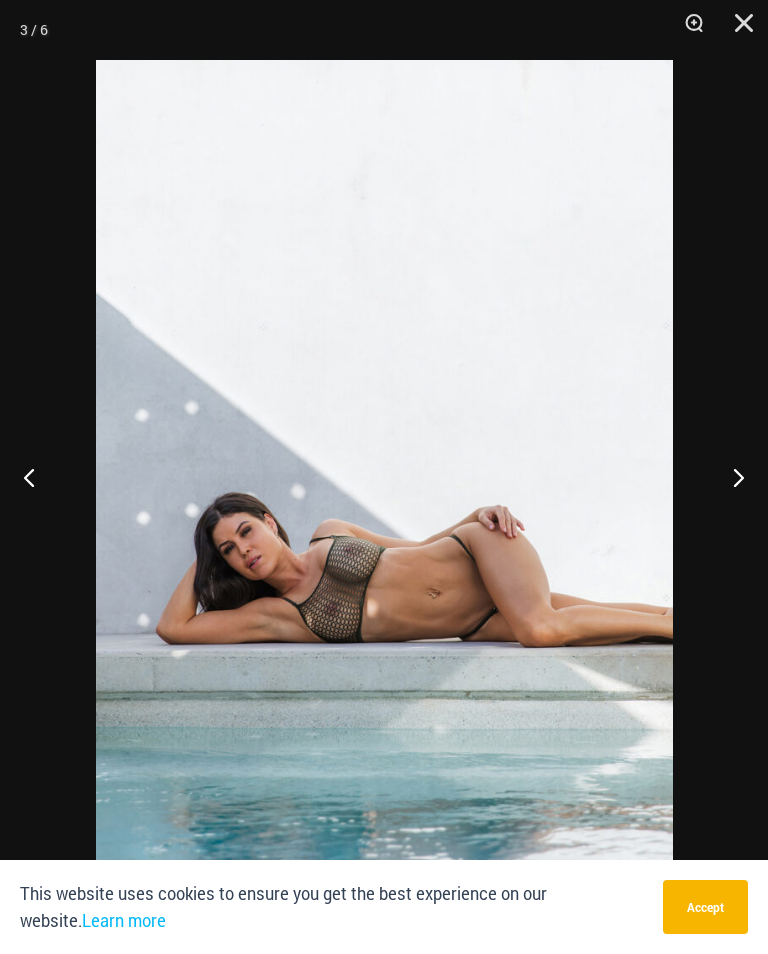click at bounding box center [730, 477] 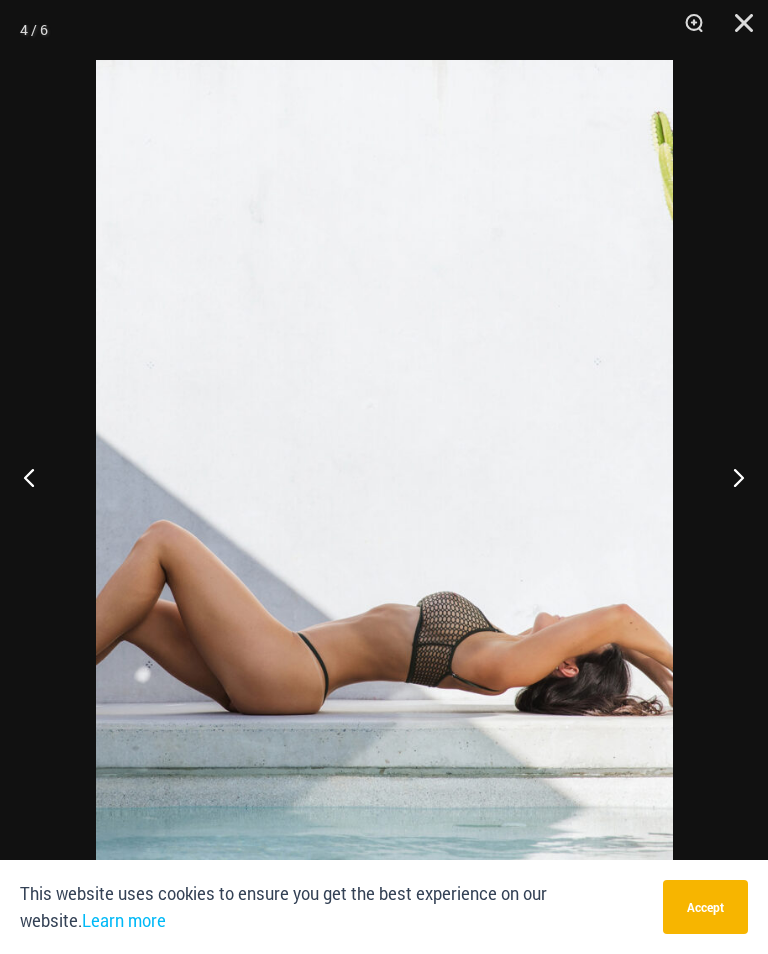 click at bounding box center (730, 477) 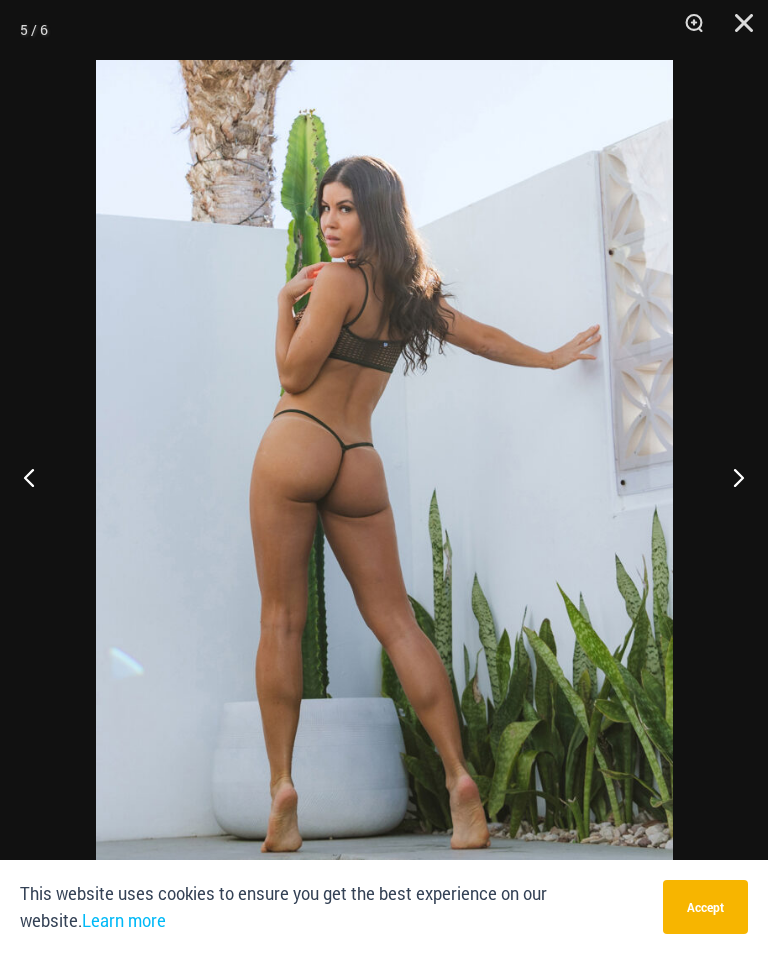 click at bounding box center (730, 477) 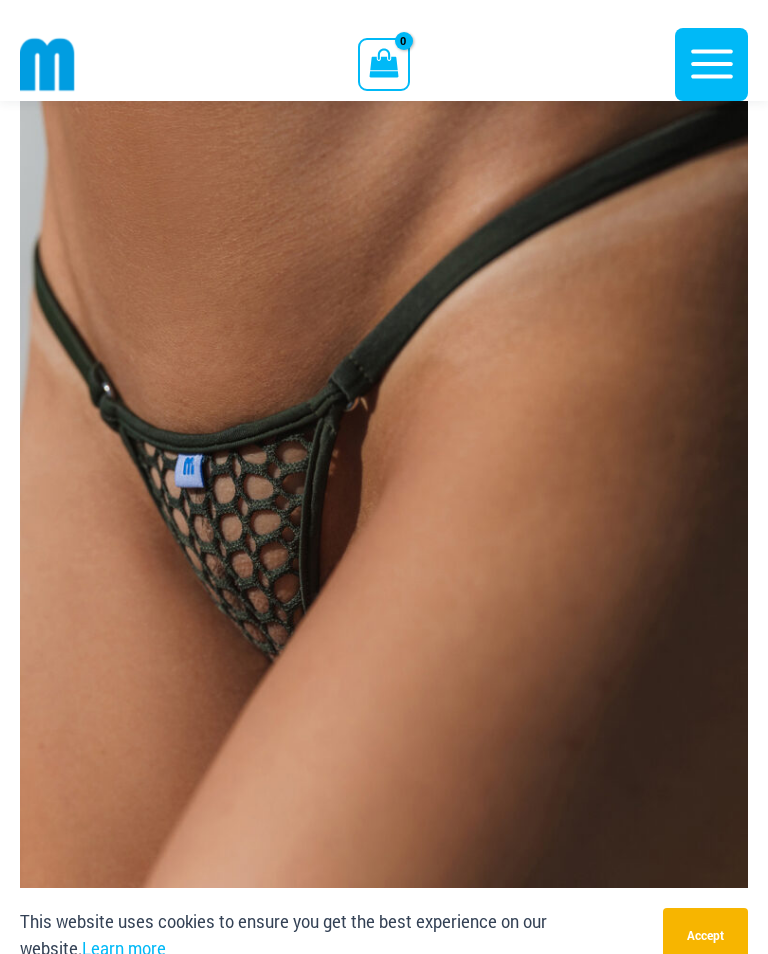scroll, scrollTop: 0, scrollLeft: 0, axis: both 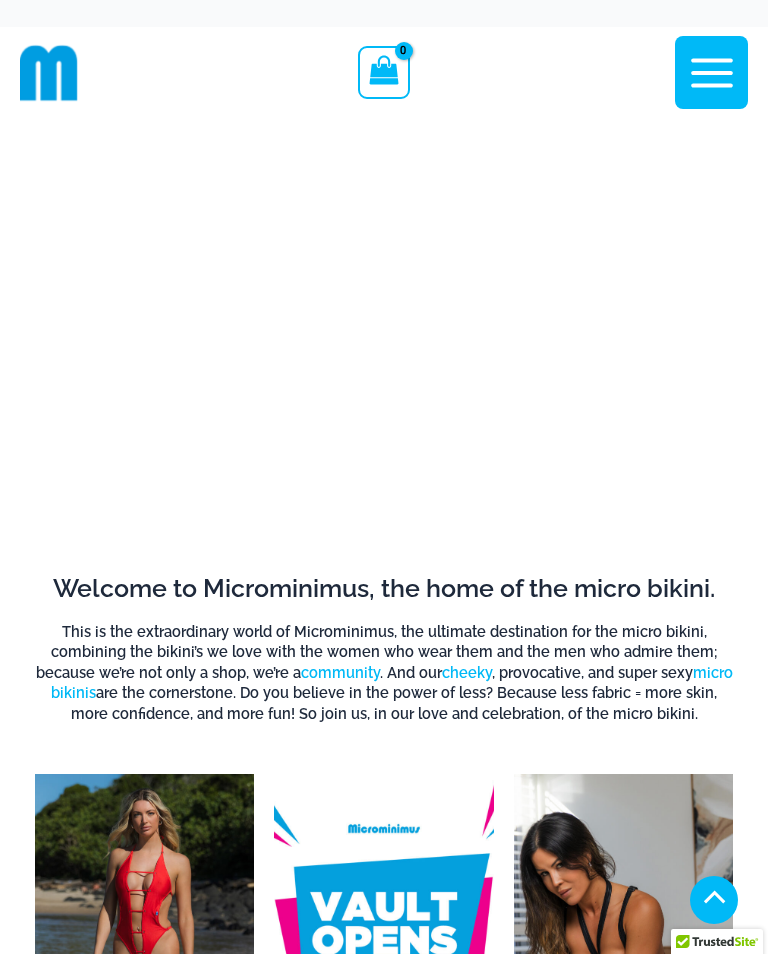 click 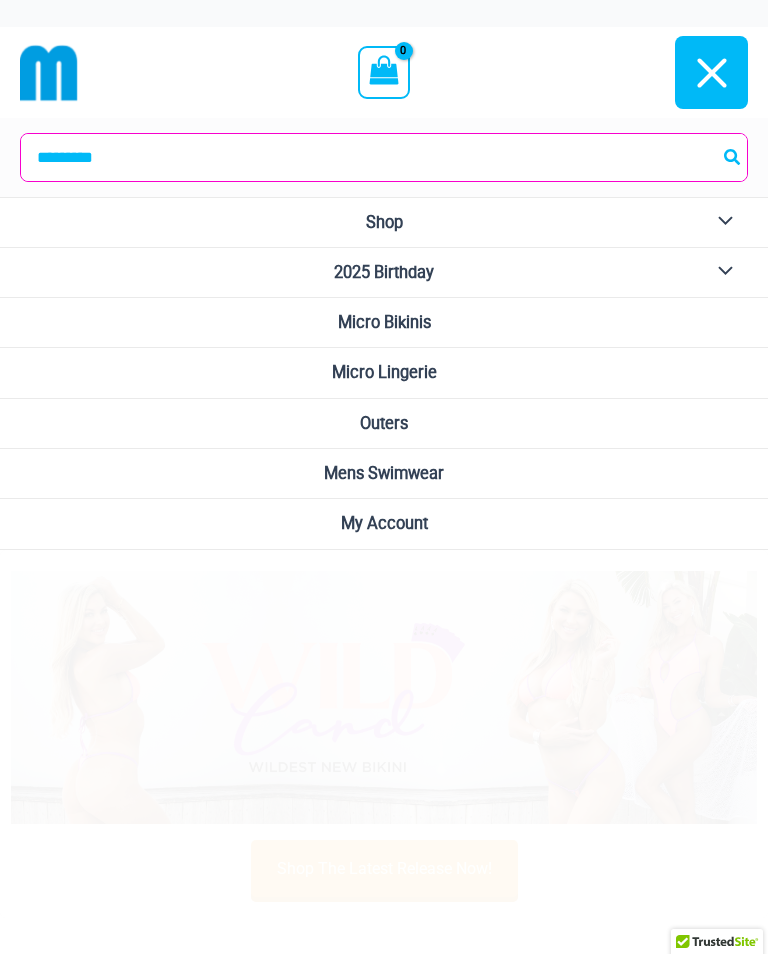 scroll, scrollTop: 0, scrollLeft: 0, axis: both 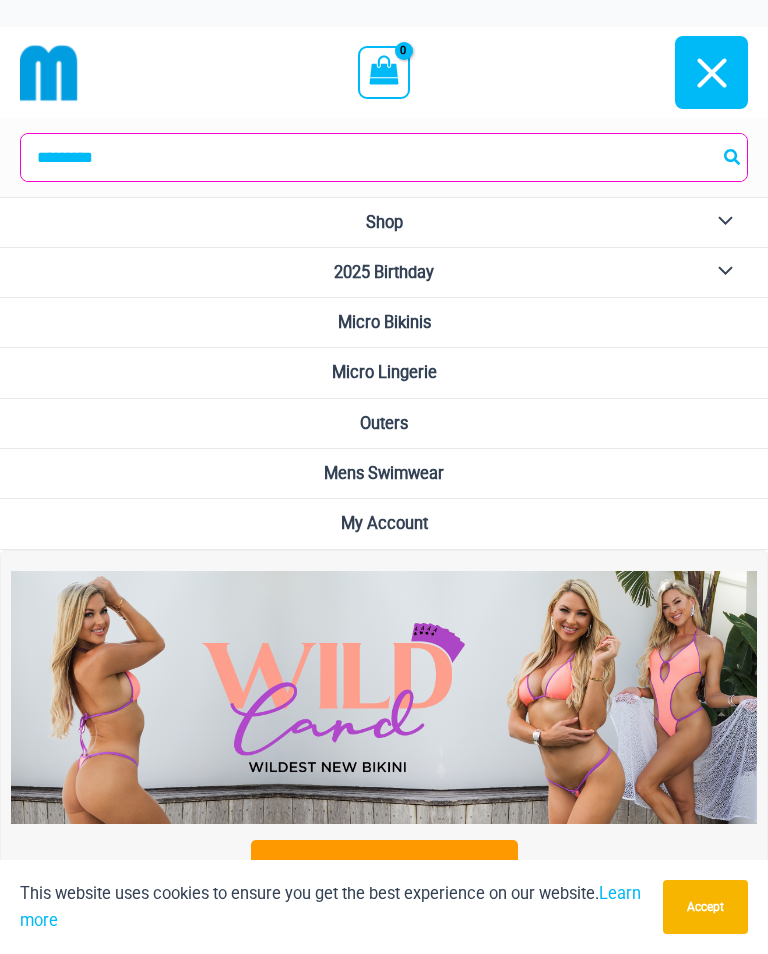 click on "Micro Bikinis" at bounding box center (384, 322) 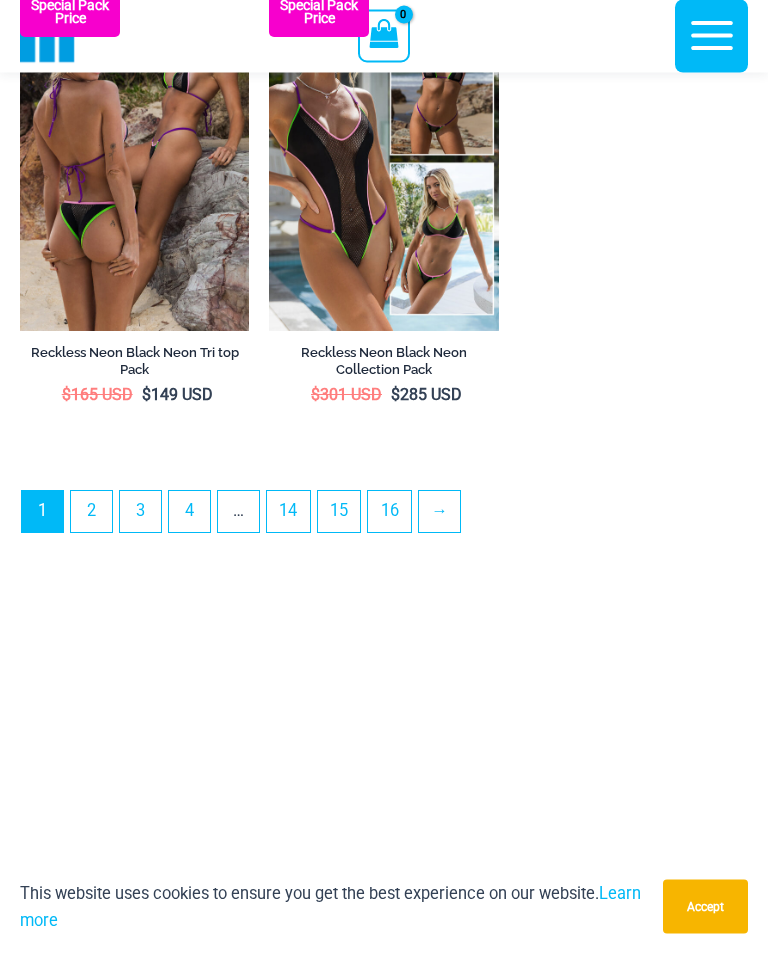scroll, scrollTop: 6107, scrollLeft: 0, axis: vertical 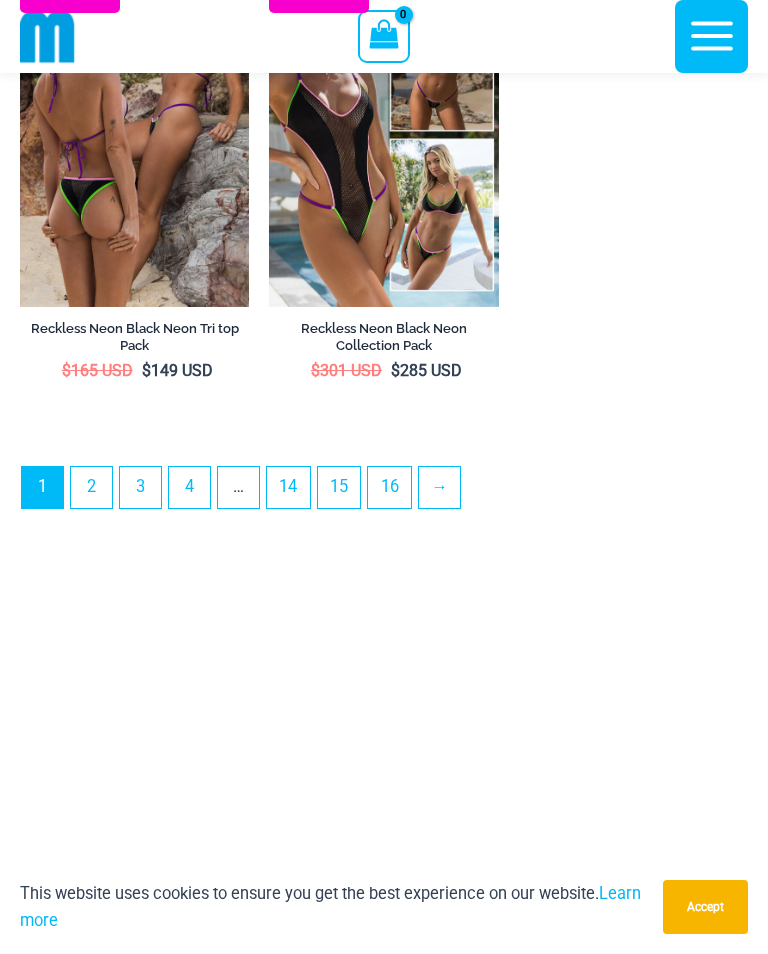 click on "16" at bounding box center (389, 487) 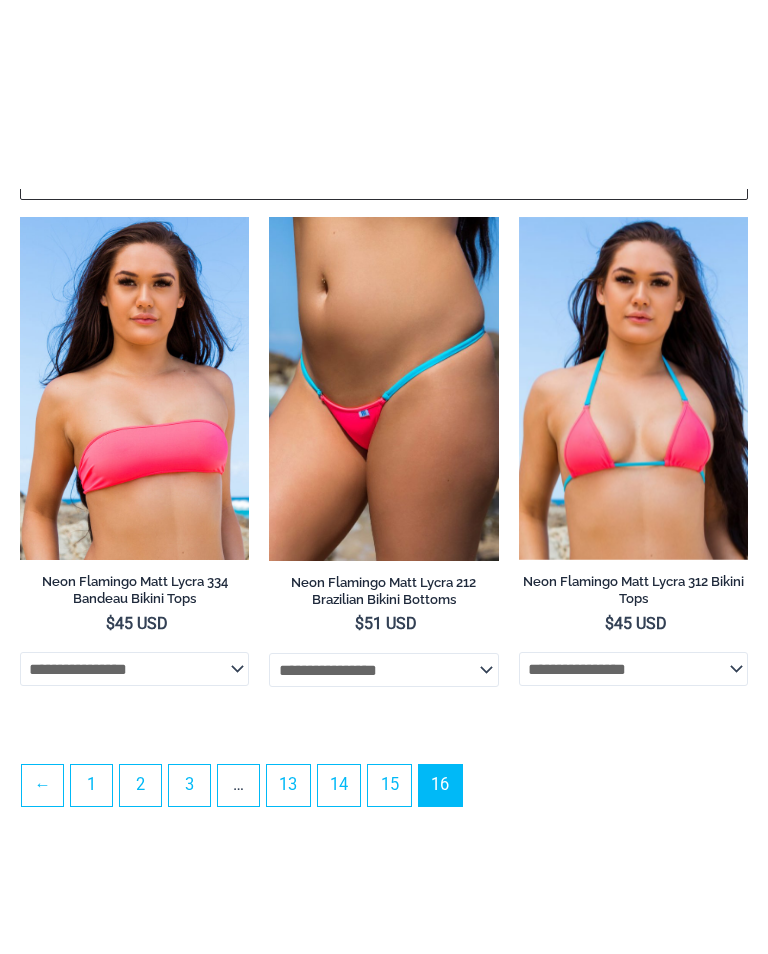 scroll, scrollTop: 0, scrollLeft: 0, axis: both 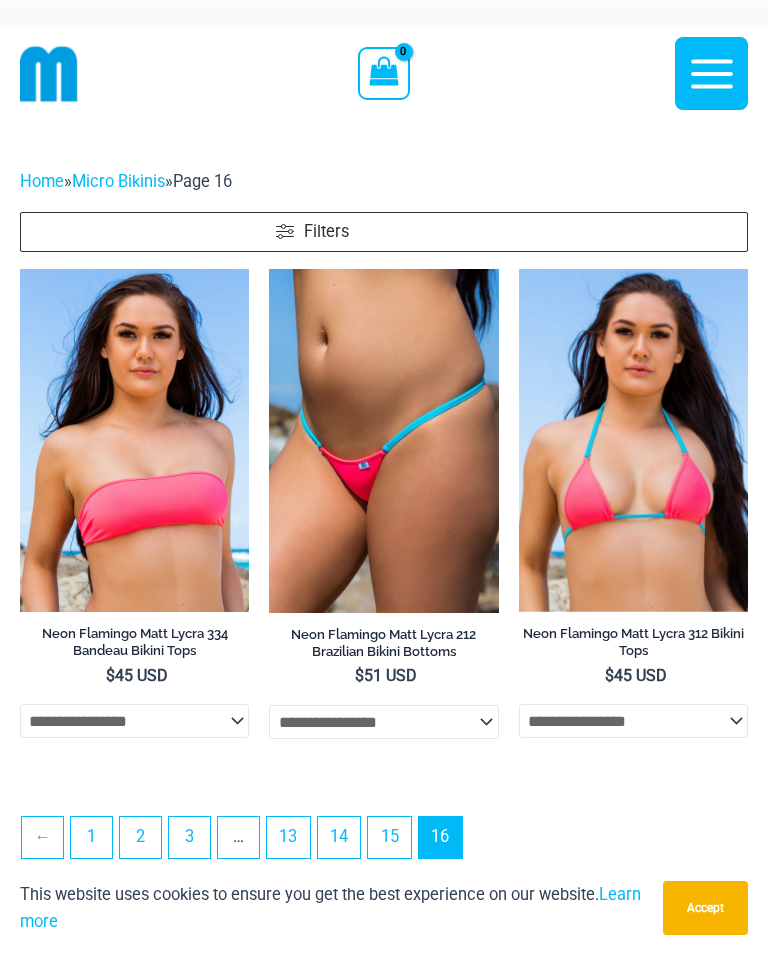 click on "15" at bounding box center (389, 836) 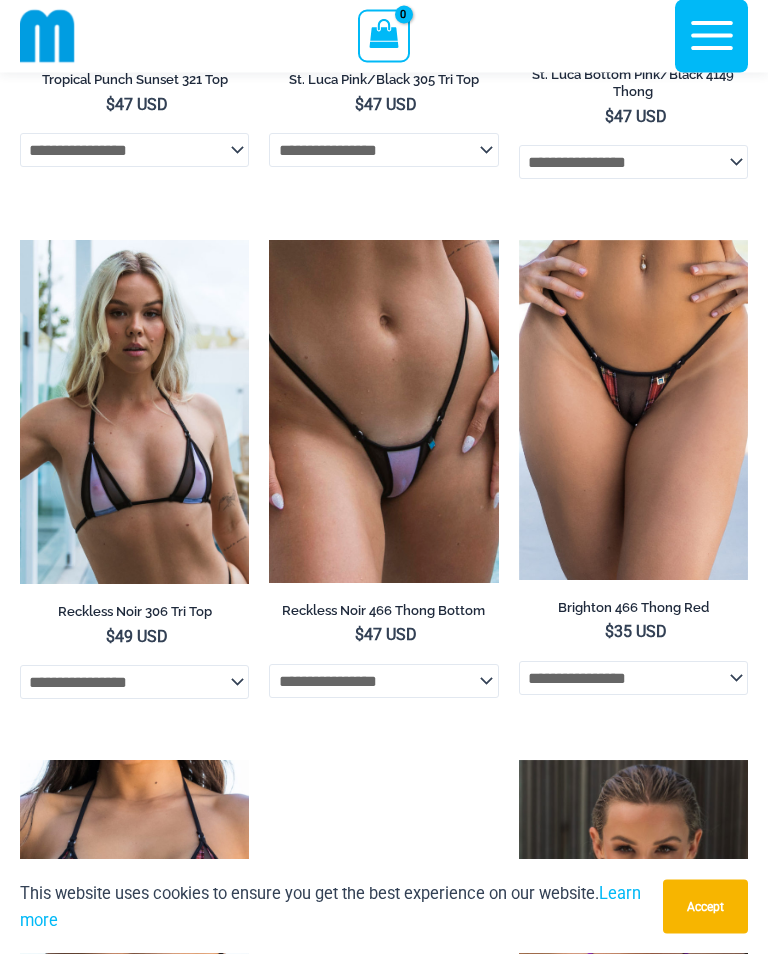 scroll, scrollTop: 1073, scrollLeft: 0, axis: vertical 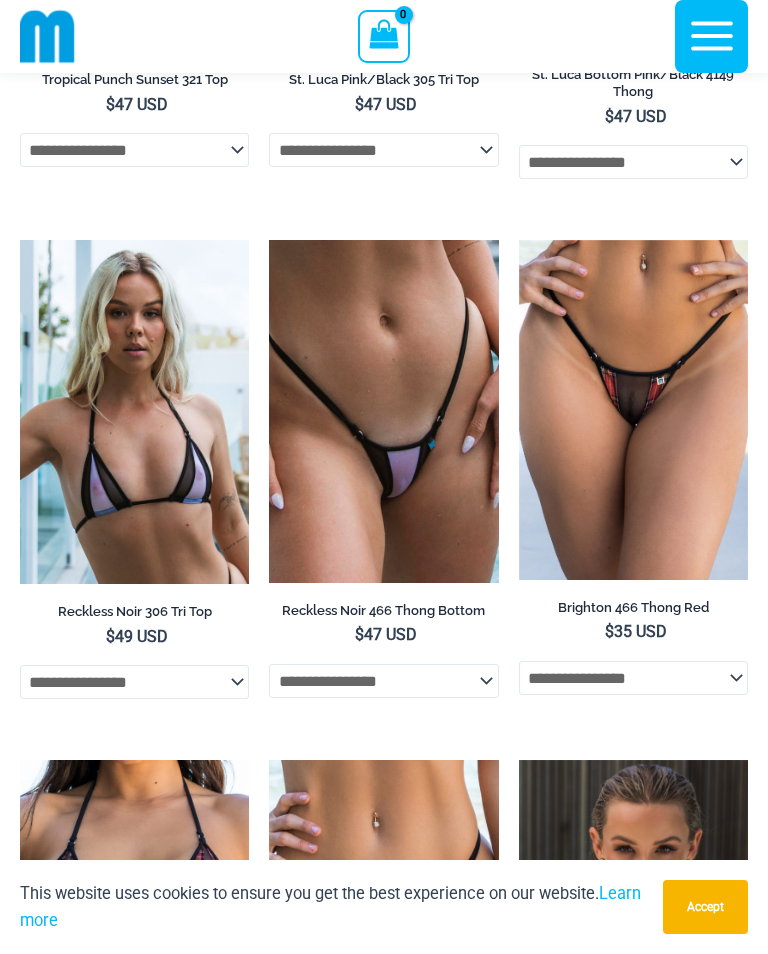 click at bounding box center (20, 240) 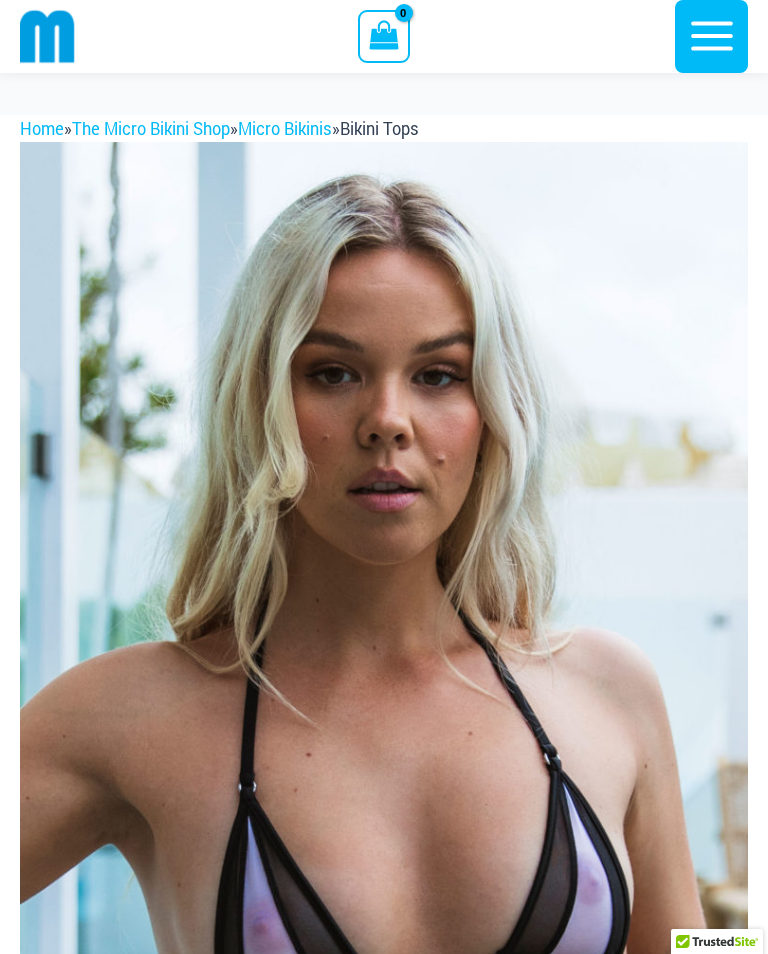 scroll, scrollTop: 290, scrollLeft: 0, axis: vertical 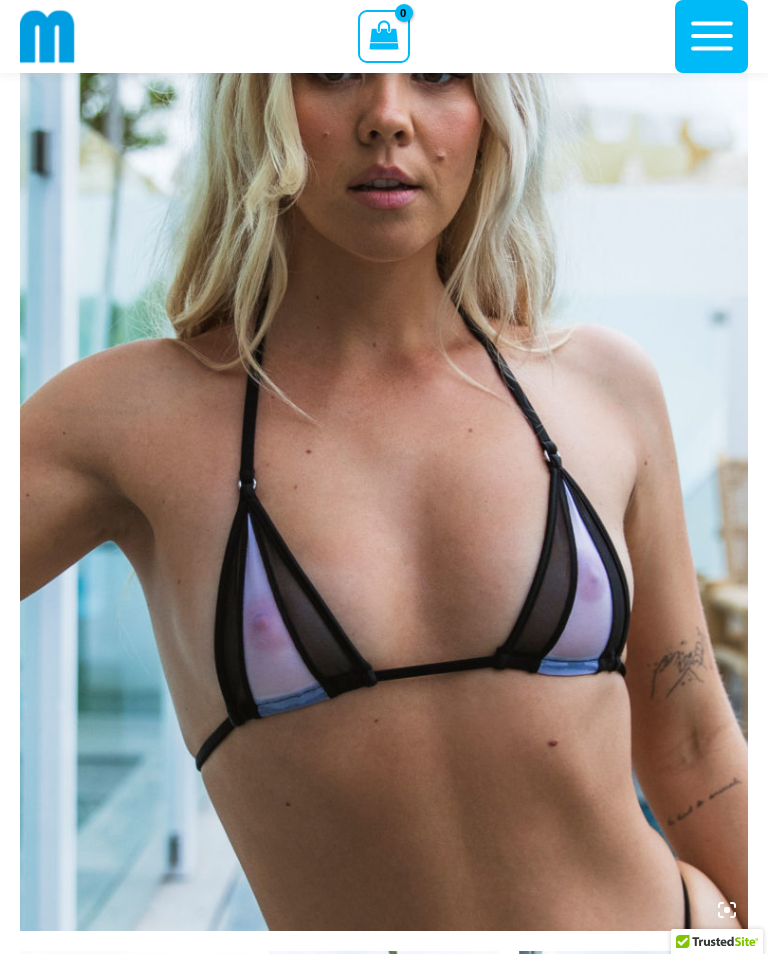 click at bounding box center [633, 1123] 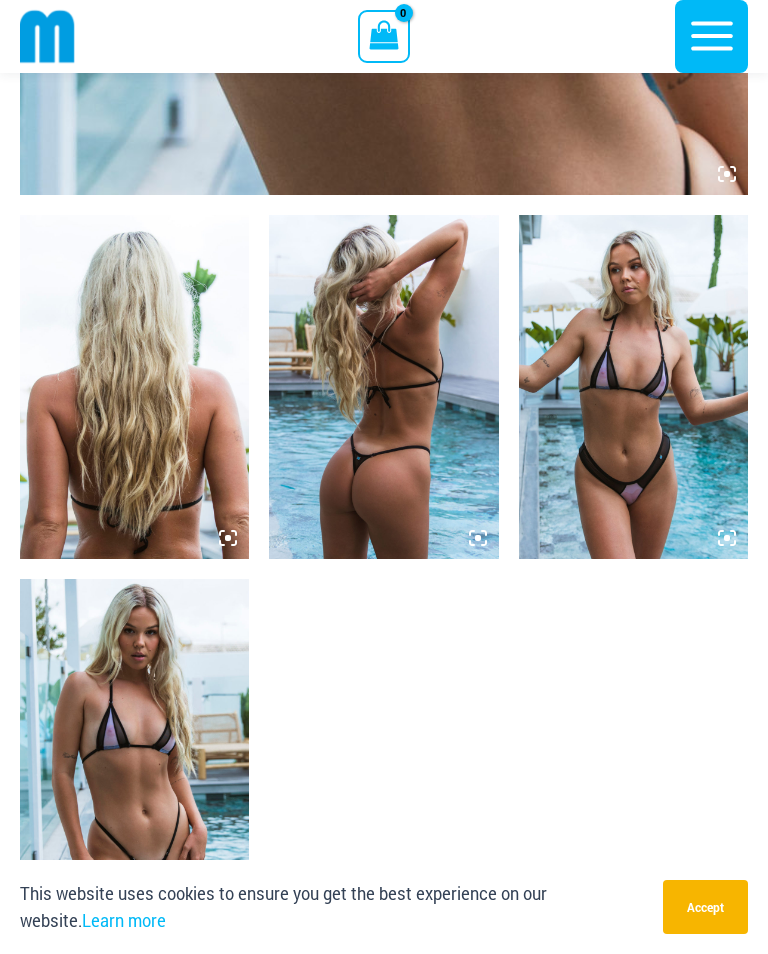 click at bounding box center (633, 387) 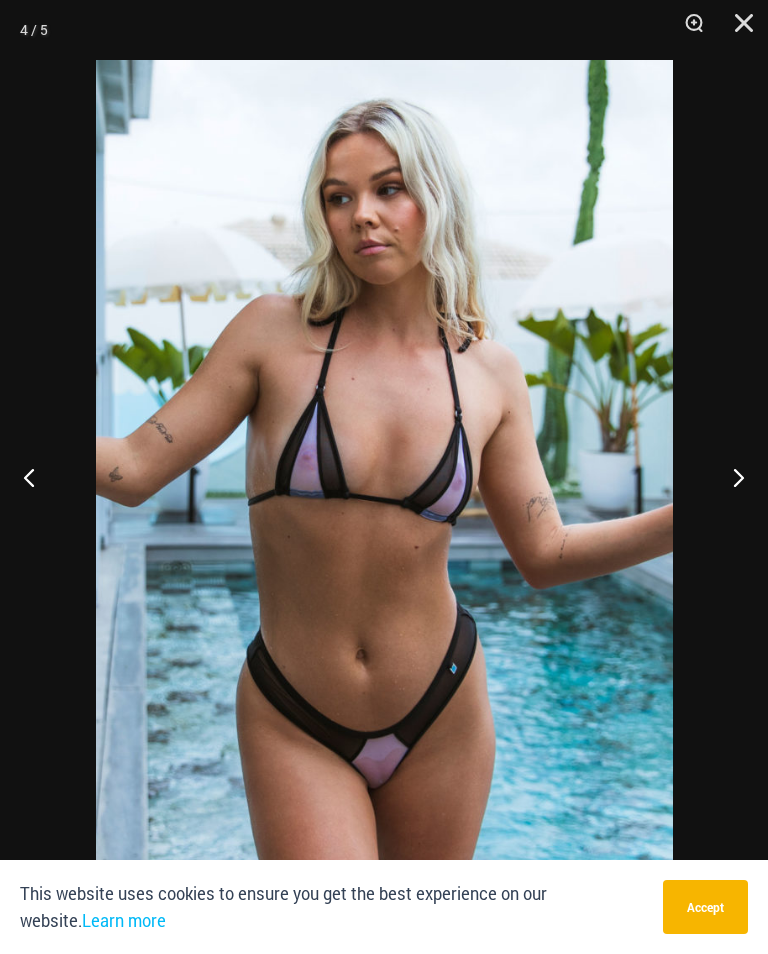 click at bounding box center [730, 477] 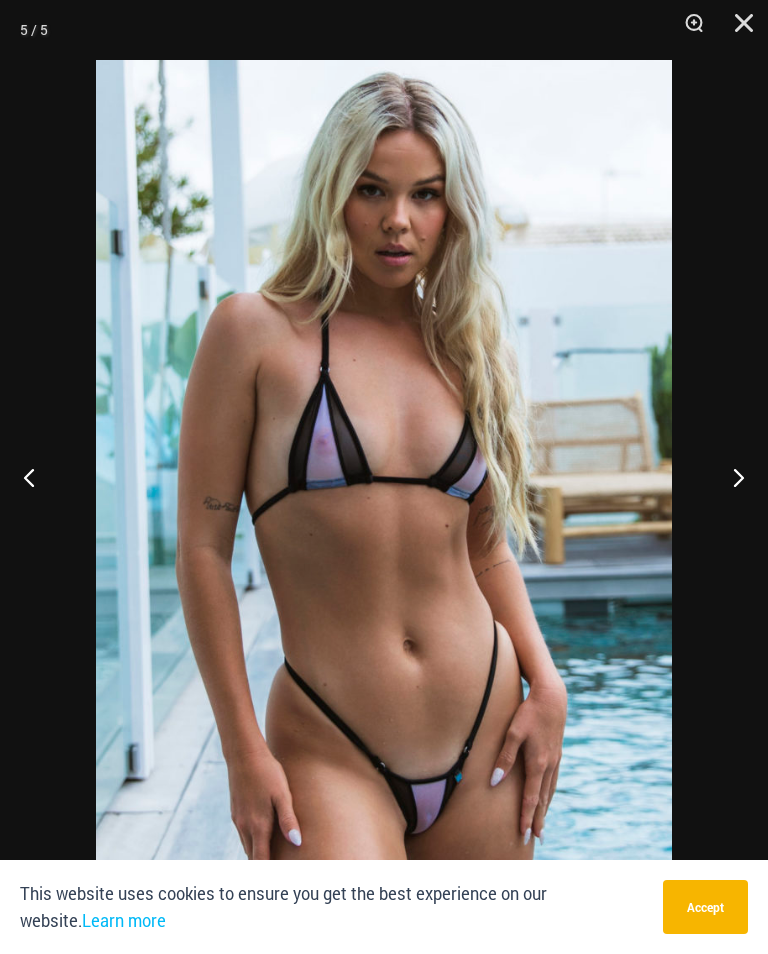 click at bounding box center [384, 492] 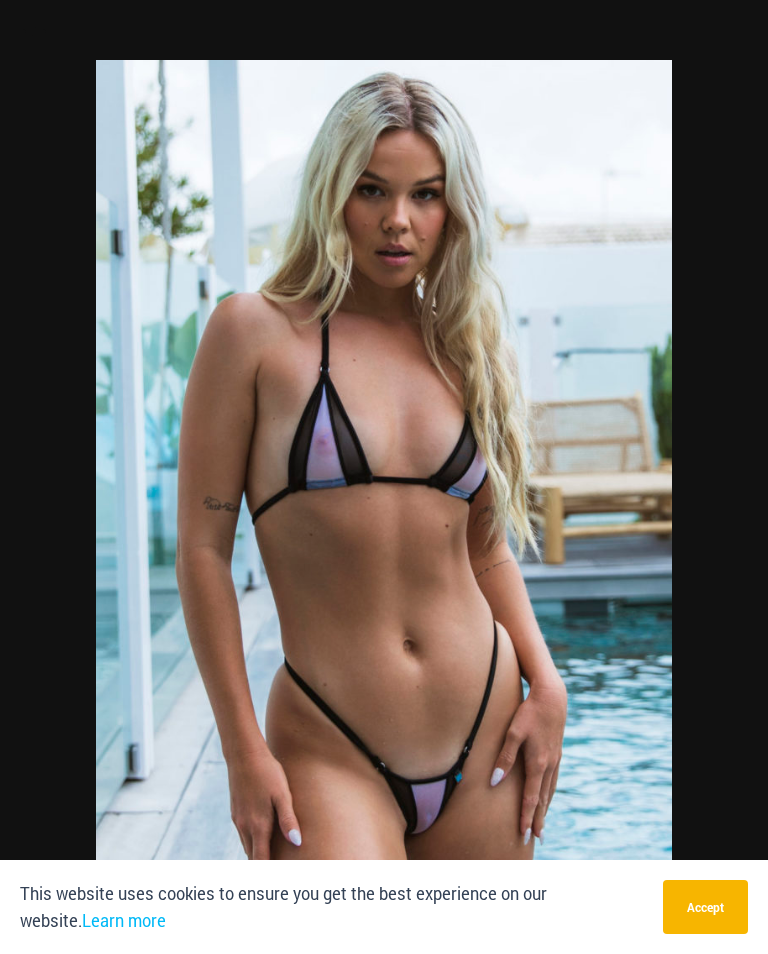 click at bounding box center (384, 477) 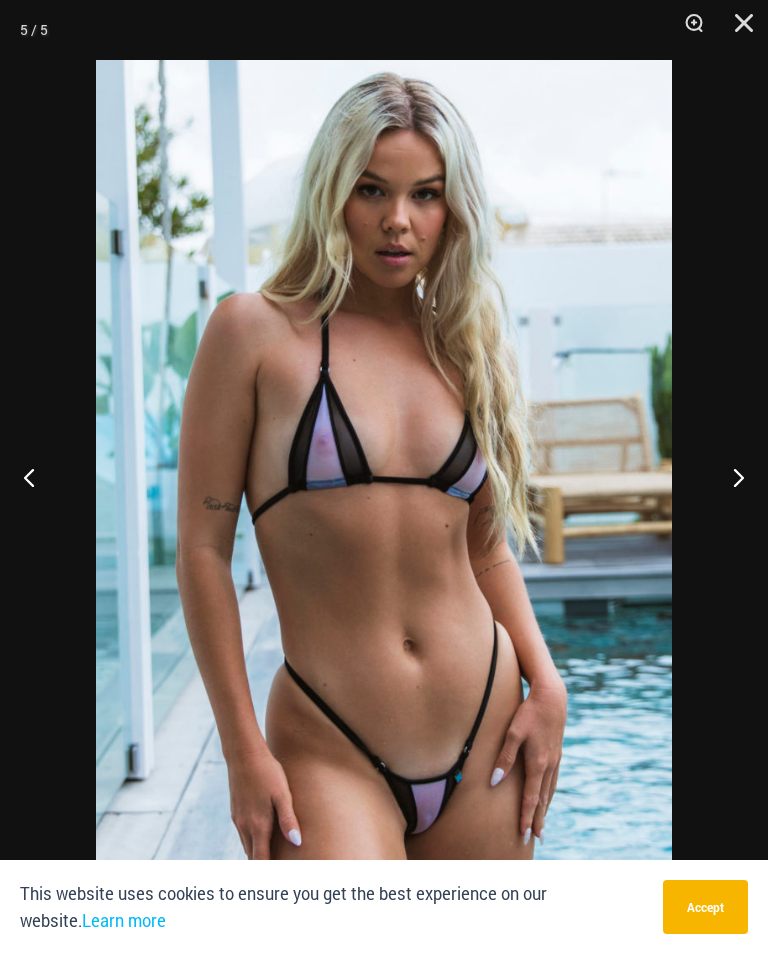 click at bounding box center [384, 477] 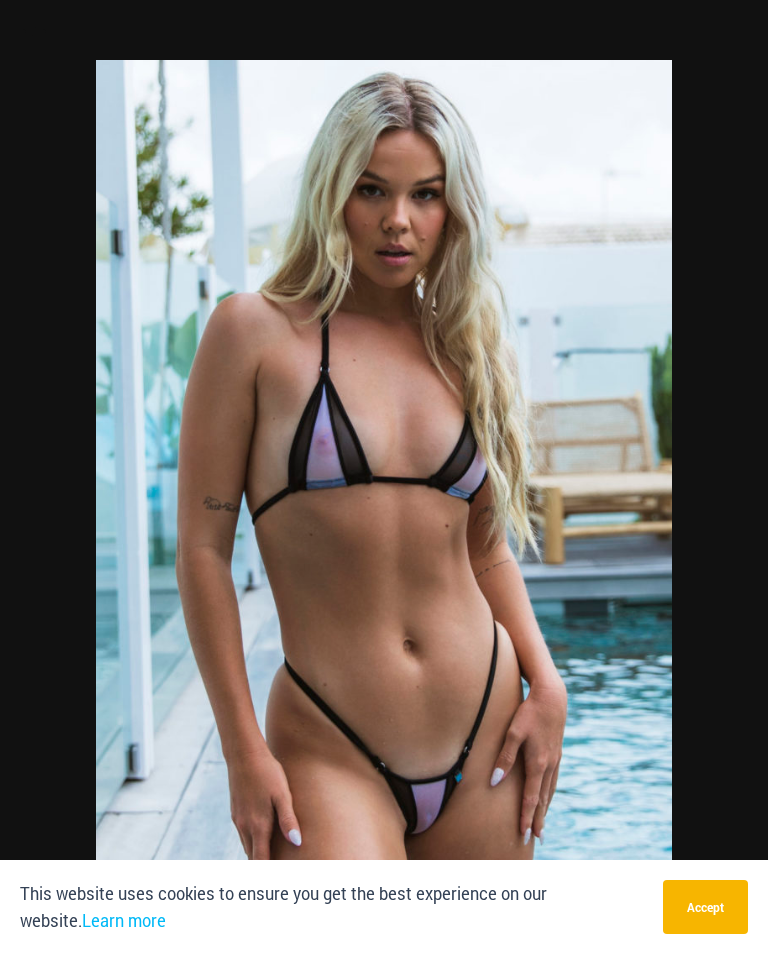 click at bounding box center [384, 492] 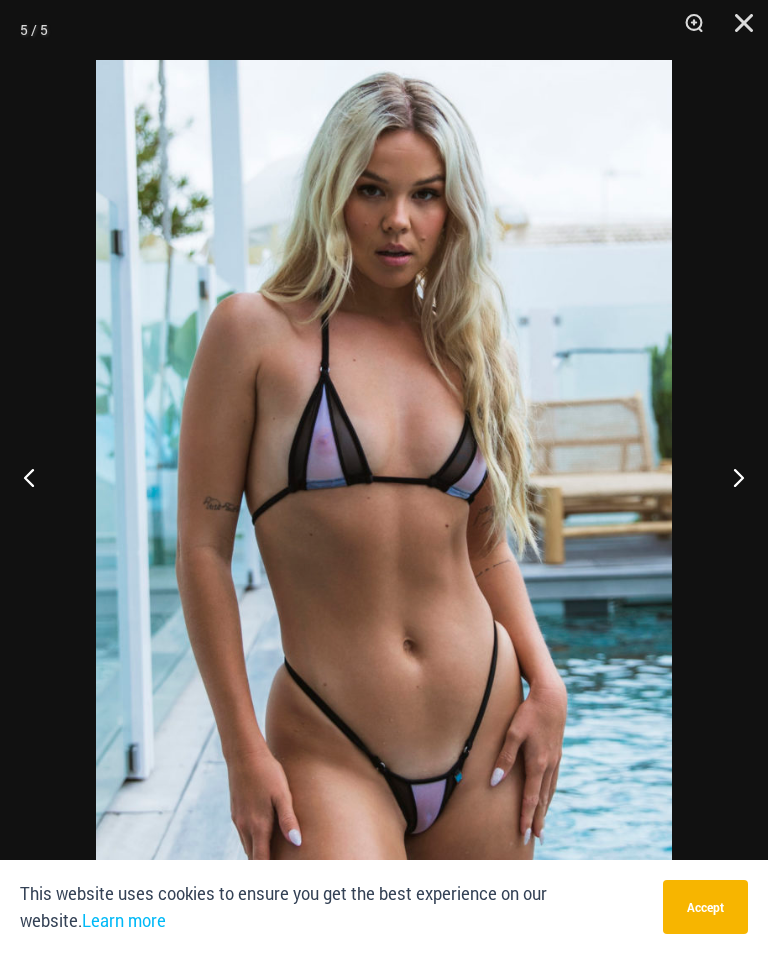 click at bounding box center [730, 477] 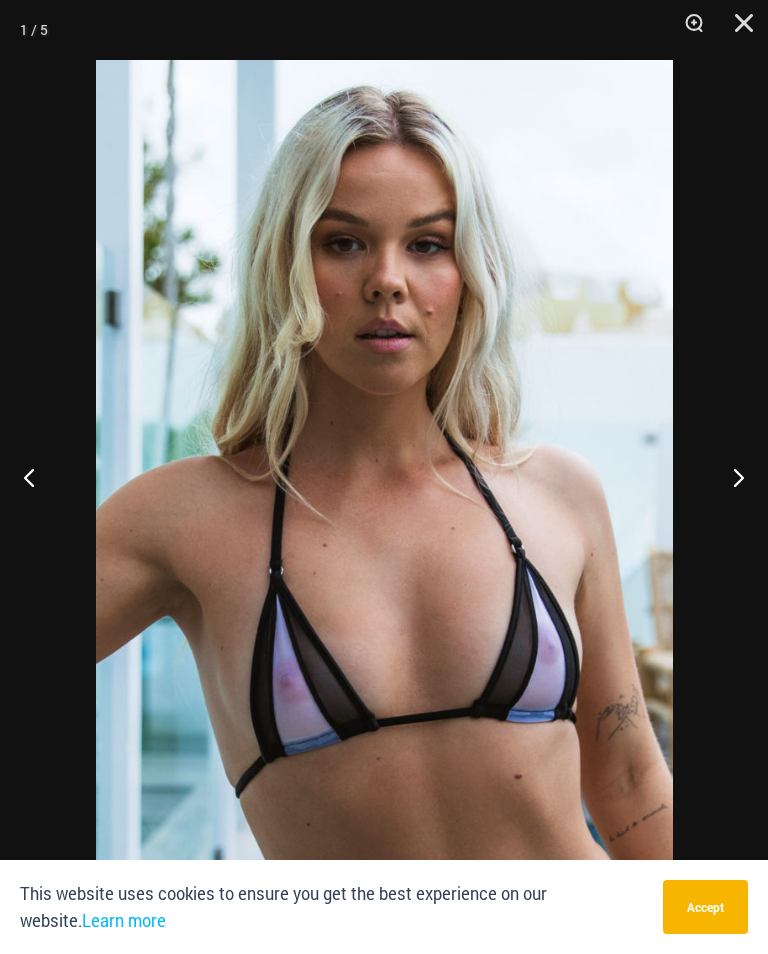 click at bounding box center [730, 477] 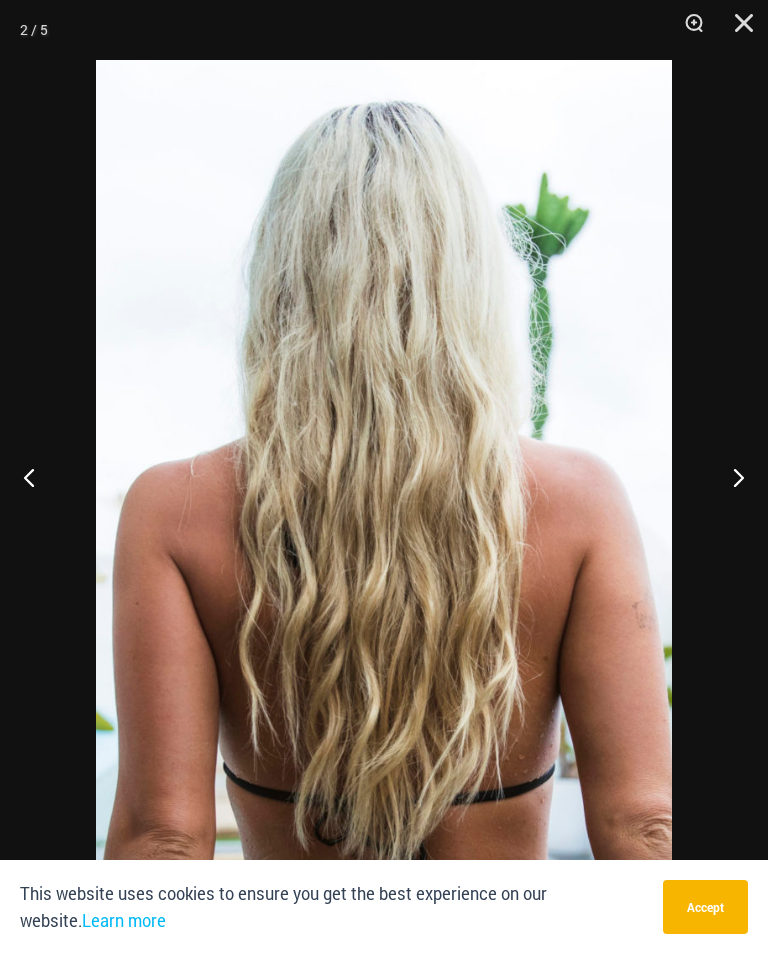 click at bounding box center [730, 477] 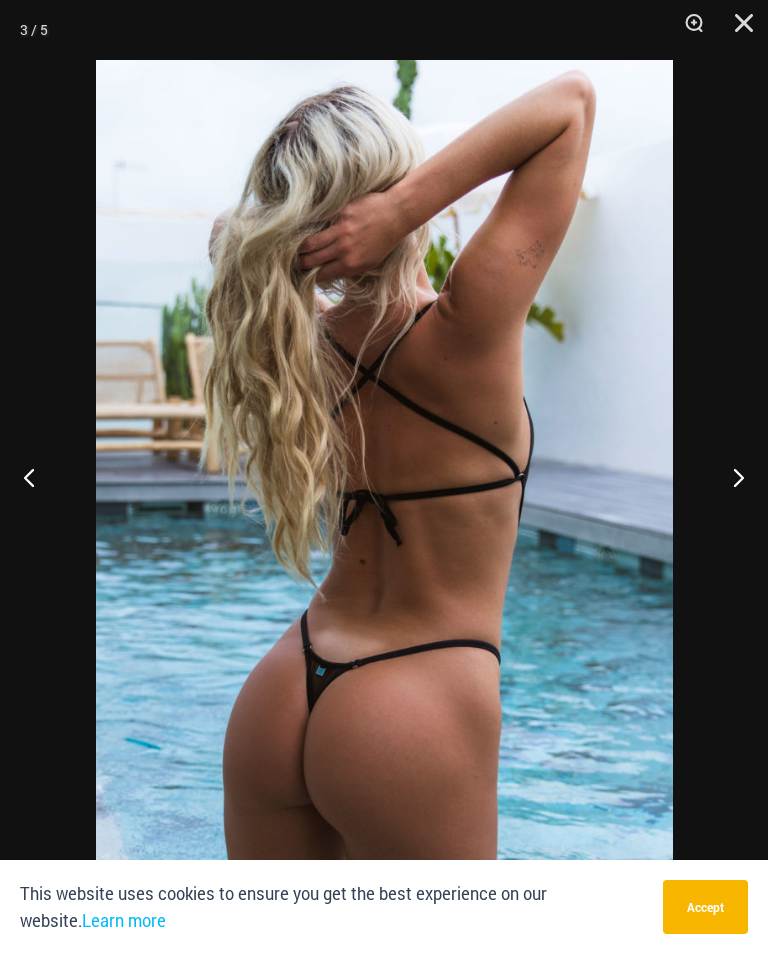 click at bounding box center (384, 477) 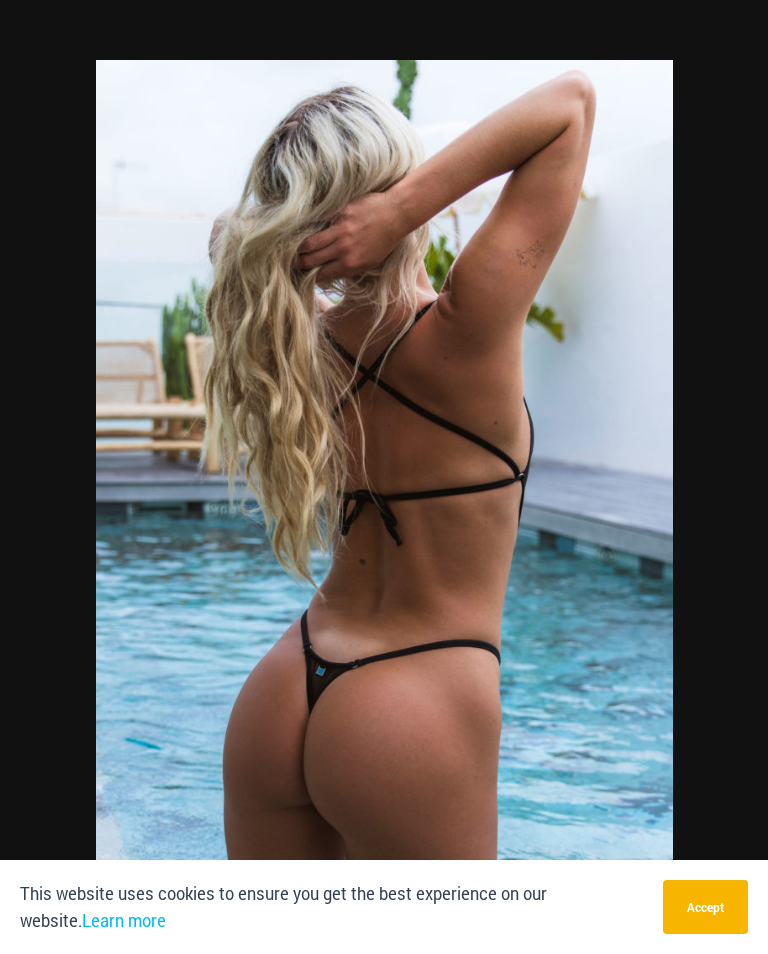 click at bounding box center [384, 477] 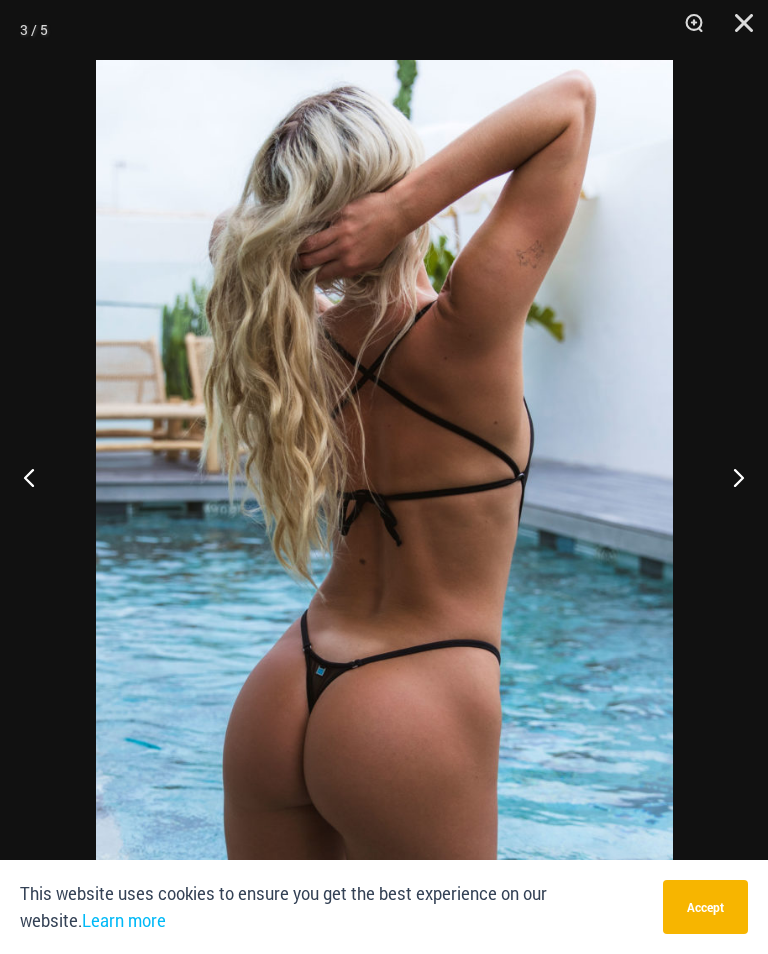 click at bounding box center (737, 30) 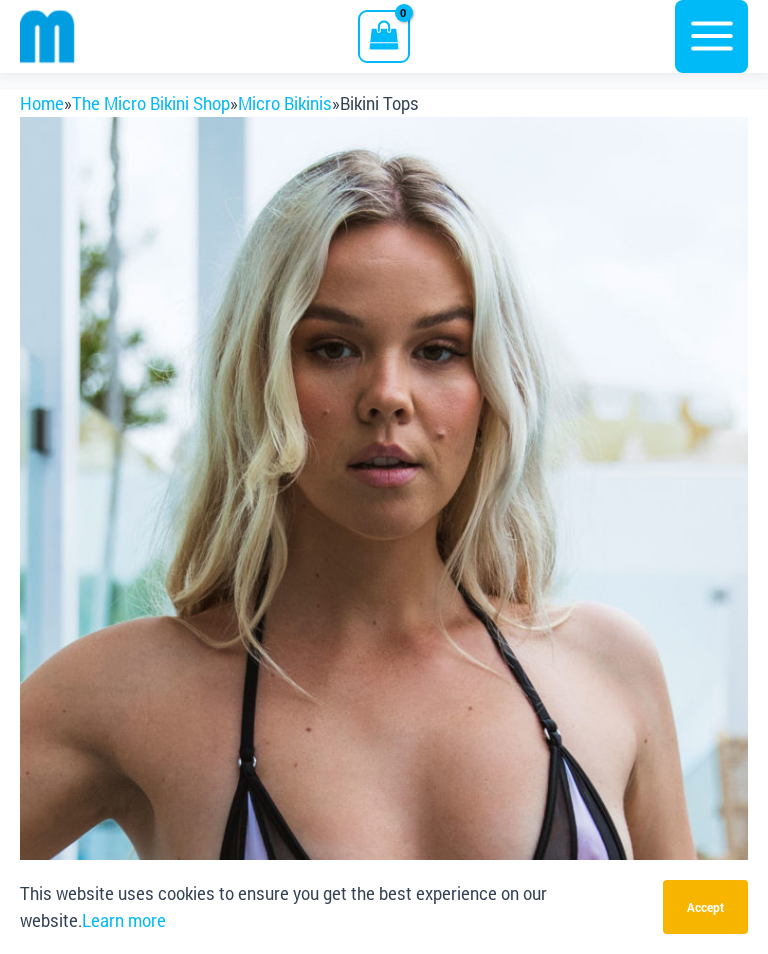 scroll, scrollTop: 0, scrollLeft: 0, axis: both 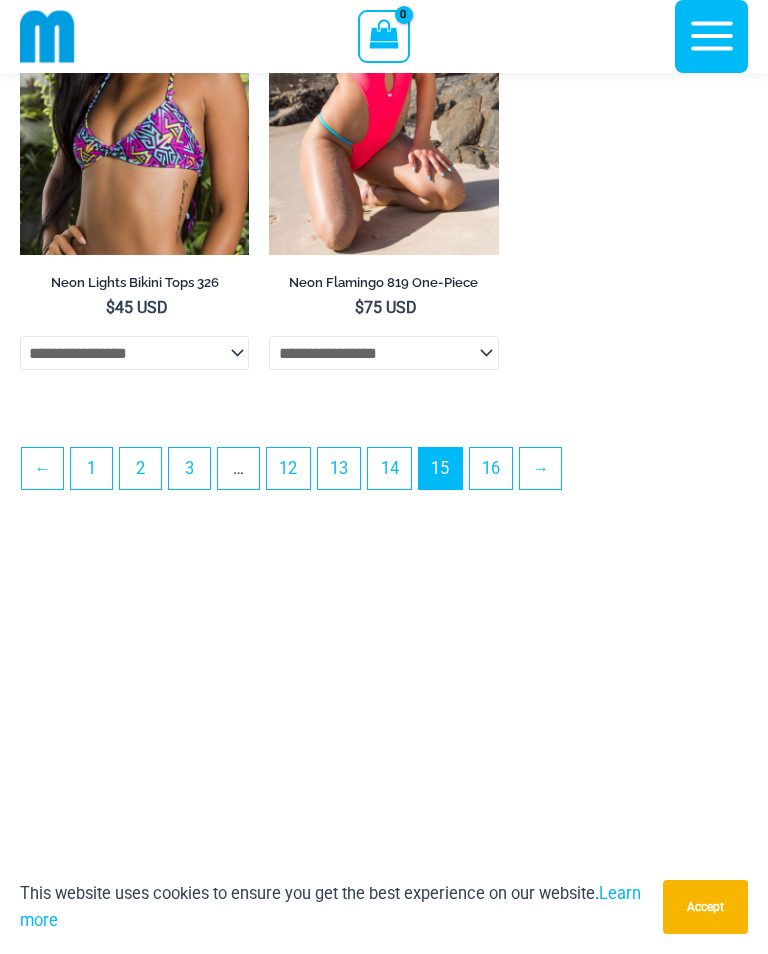click on "14" at bounding box center [389, 468] 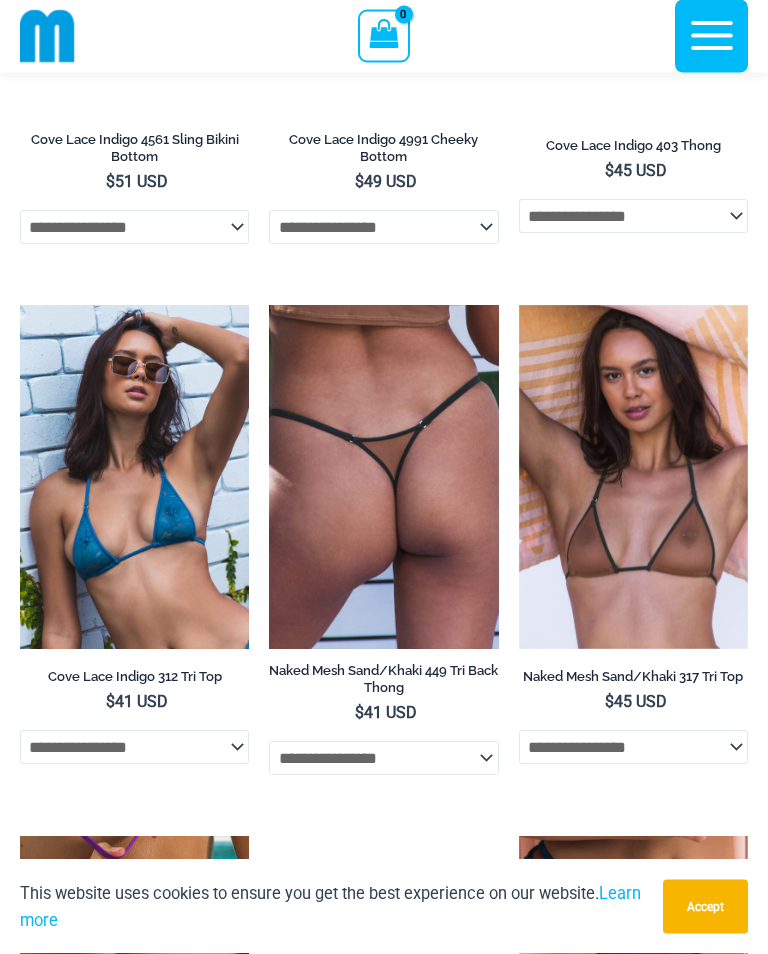 scroll, scrollTop: 2069, scrollLeft: 0, axis: vertical 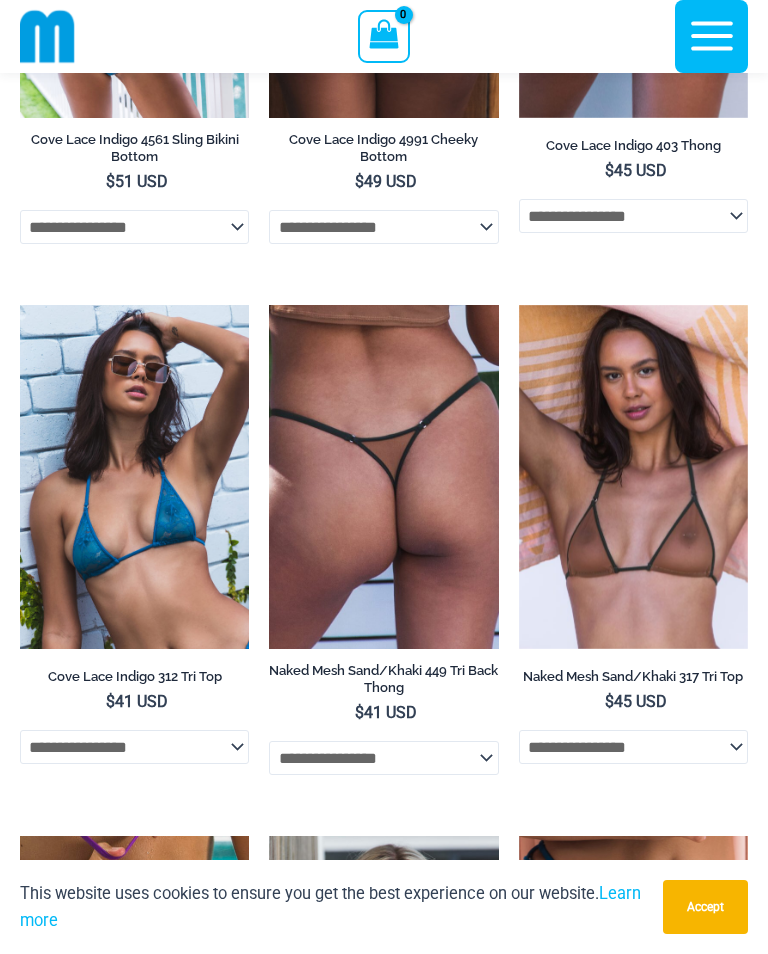 click at bounding box center [519, 305] 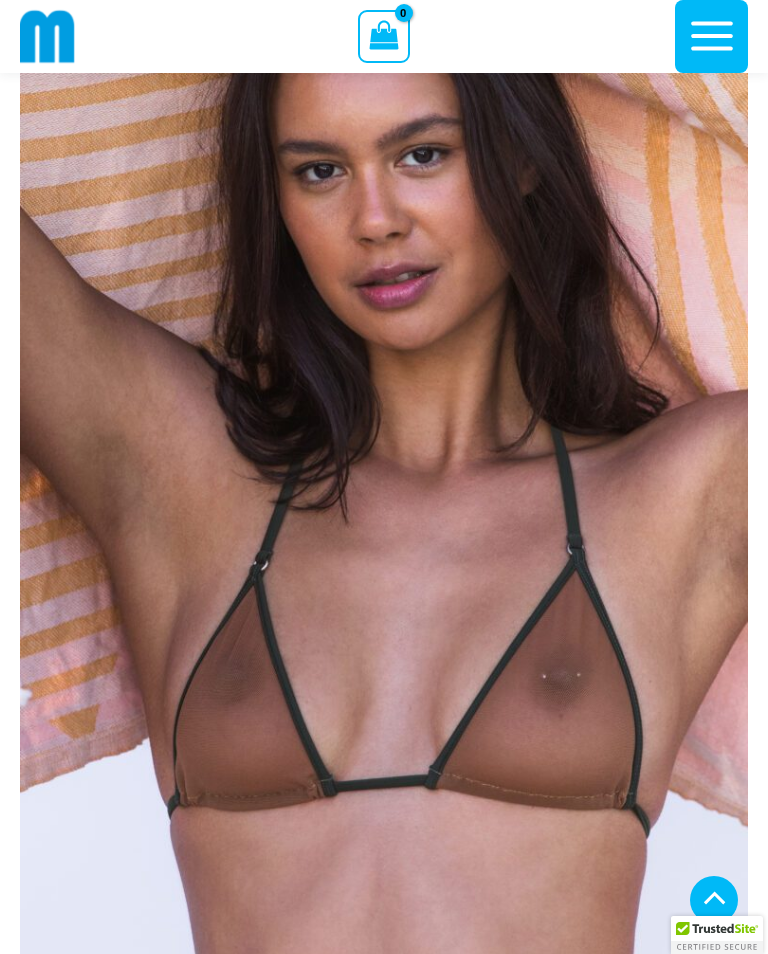 scroll, scrollTop: 660, scrollLeft: 0, axis: vertical 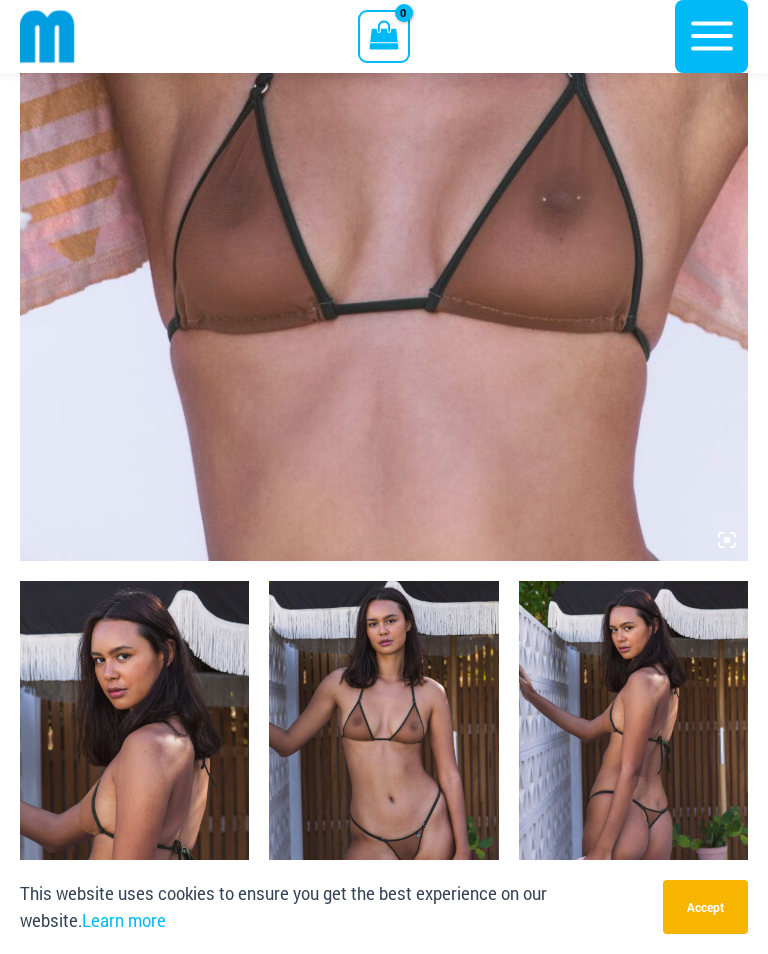 click at bounding box center [134, 753] 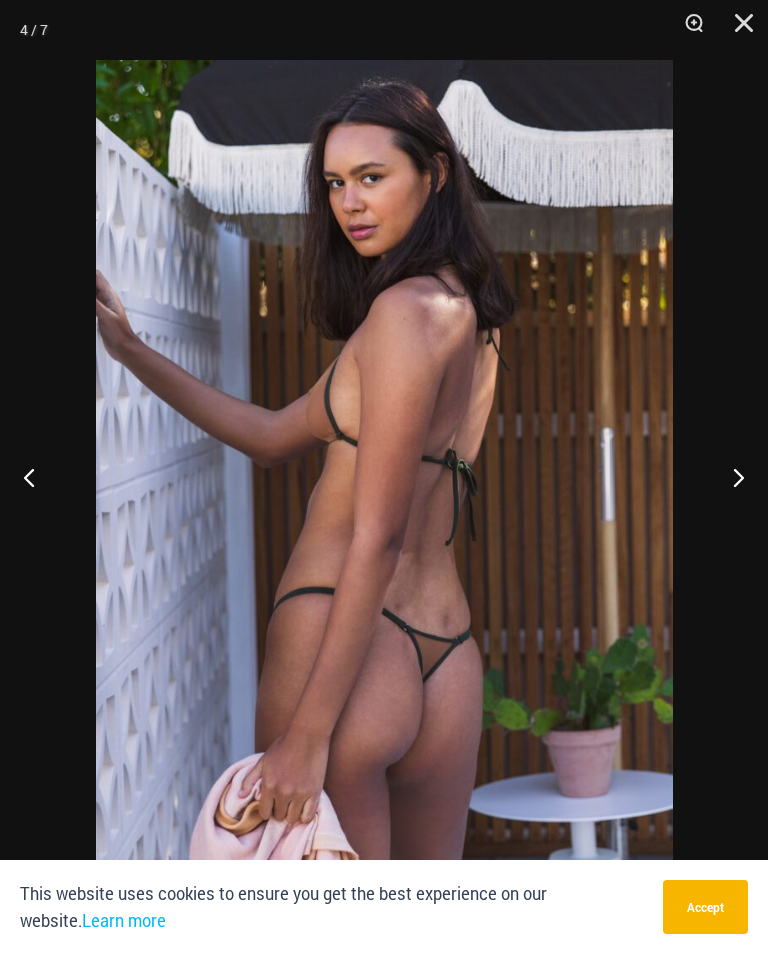 click at bounding box center [384, 492] 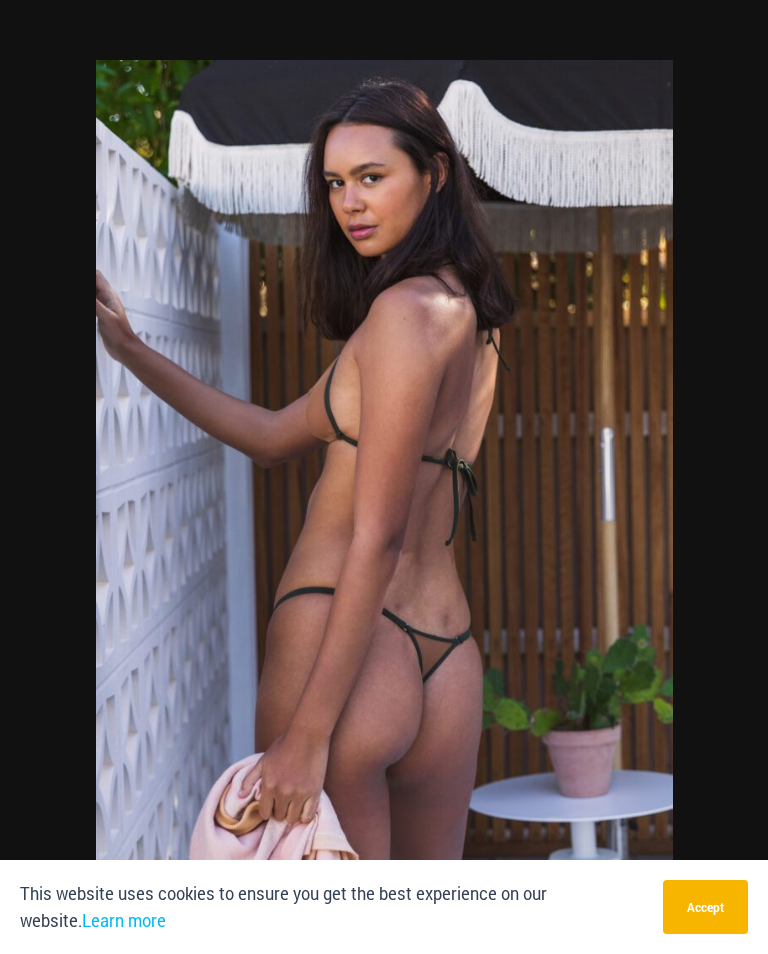 click at bounding box center [384, 477] 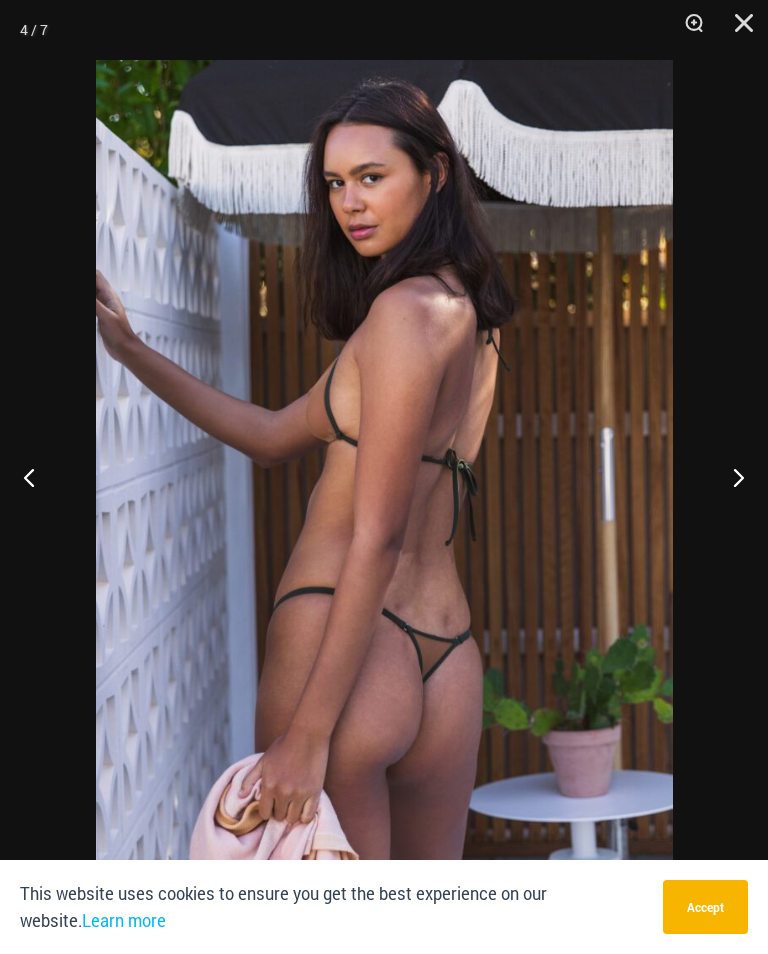 click at bounding box center [730, 477] 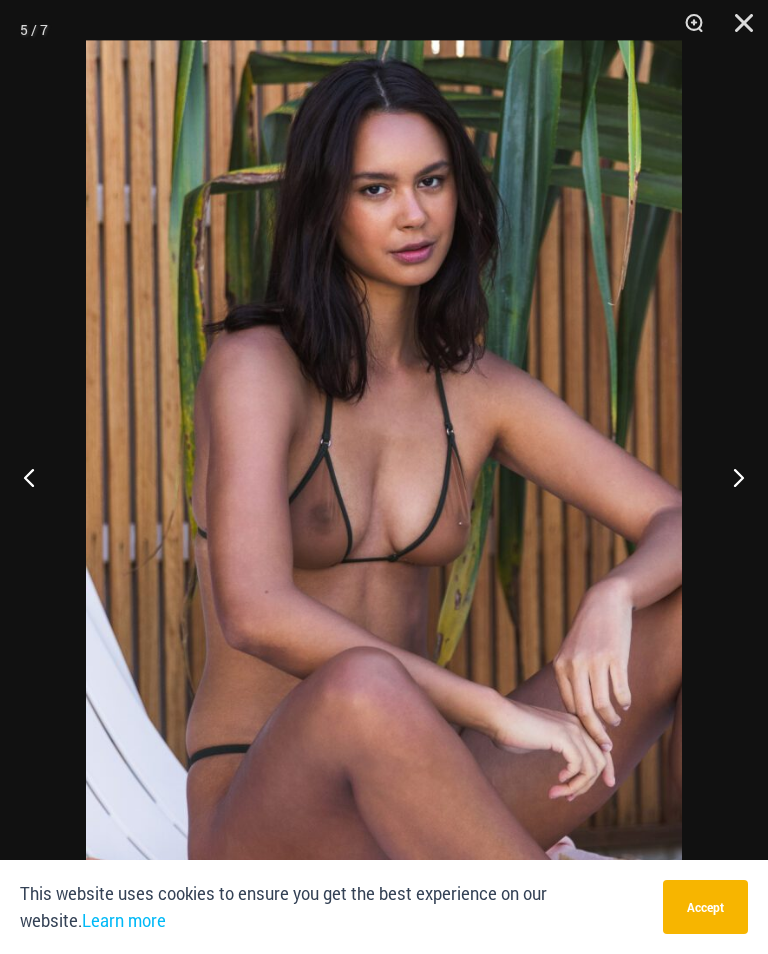 click at bounding box center [730, 477] 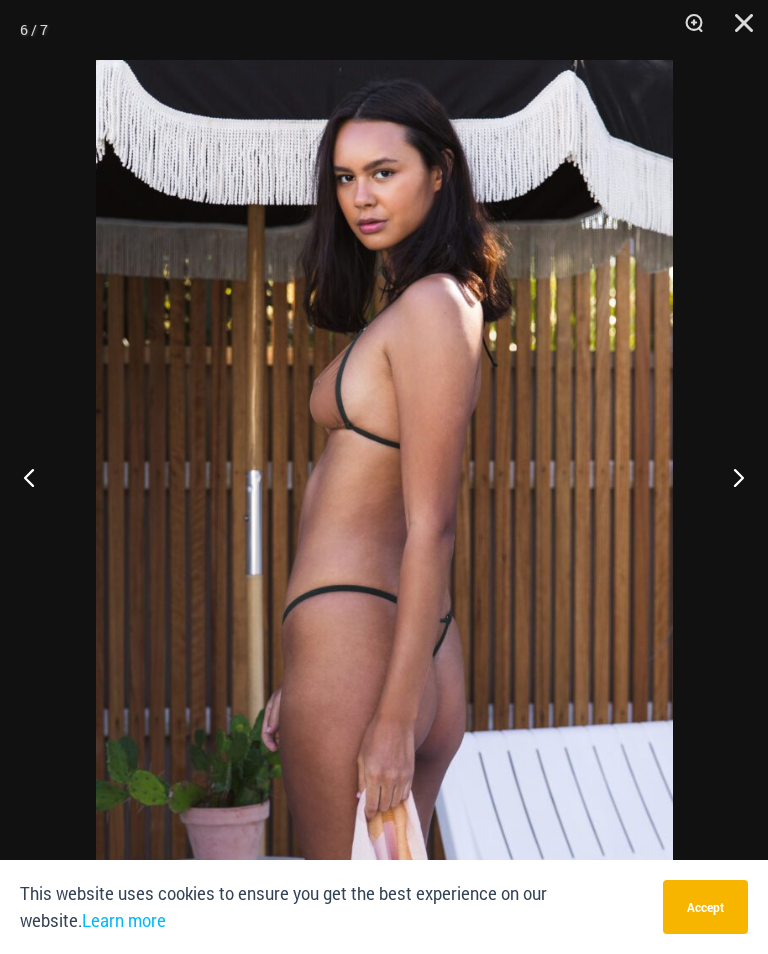 click at bounding box center (730, 477) 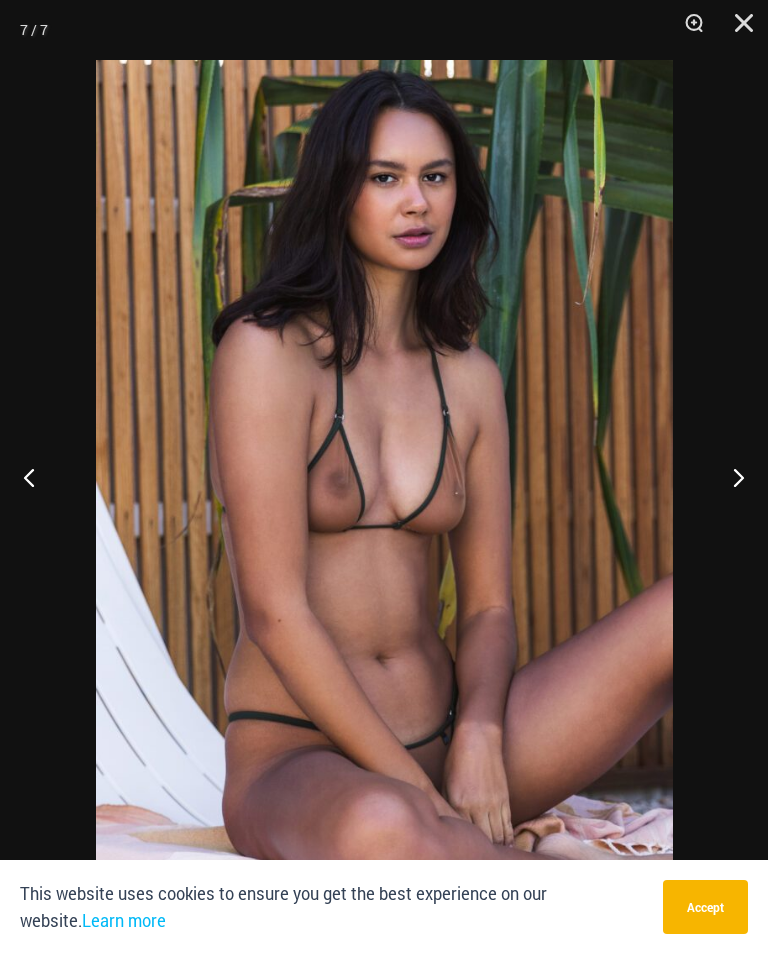 click at bounding box center [730, 477] 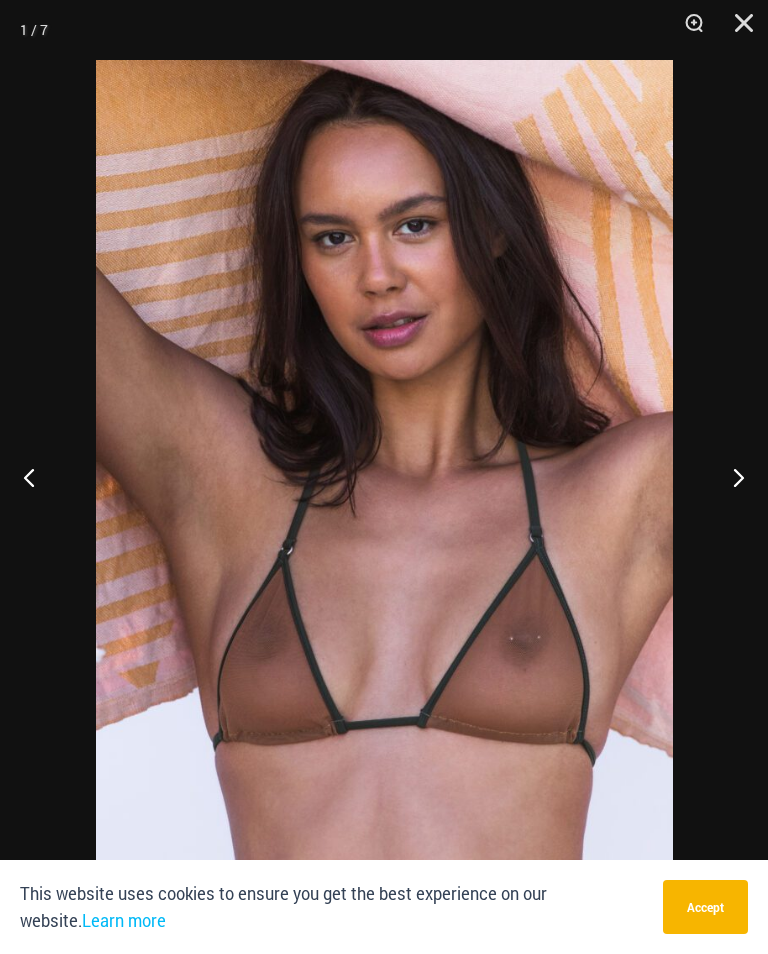 click at bounding box center [730, 477] 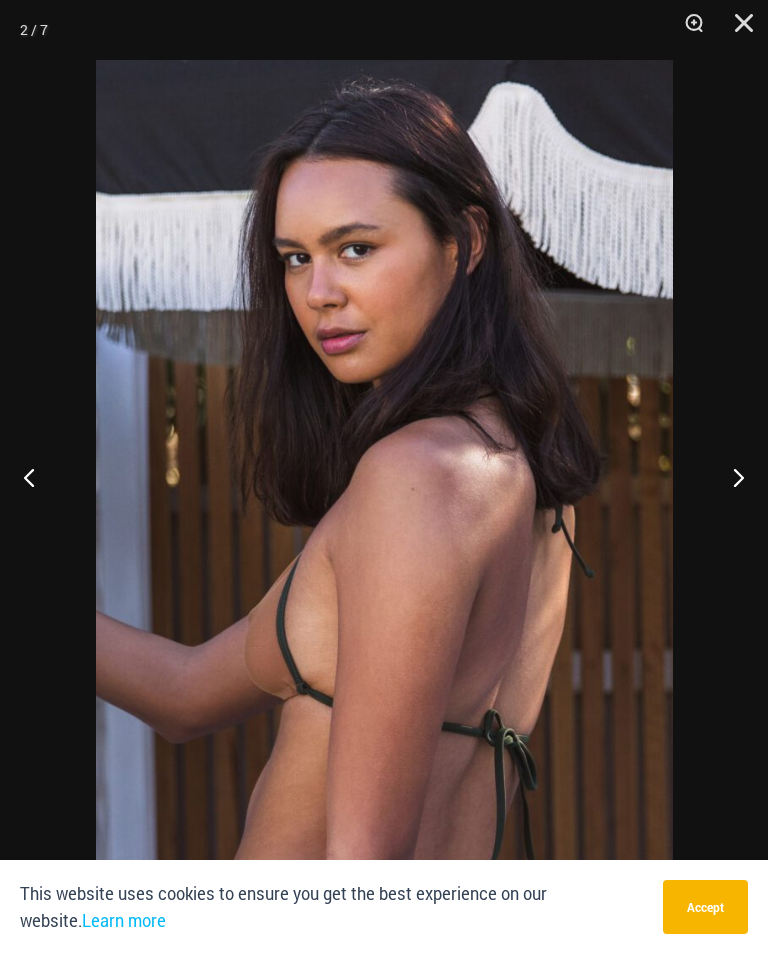 click at bounding box center [730, 477] 